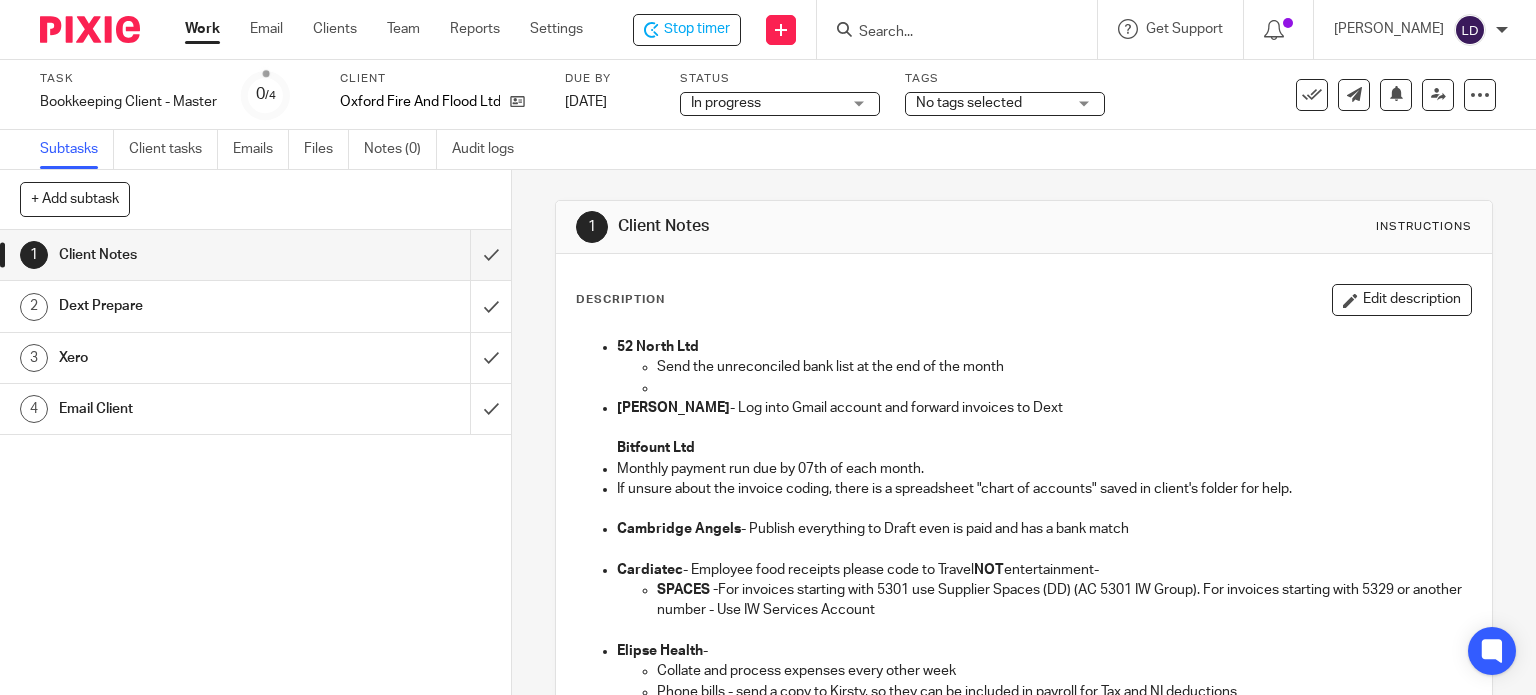 scroll, scrollTop: 0, scrollLeft: 0, axis: both 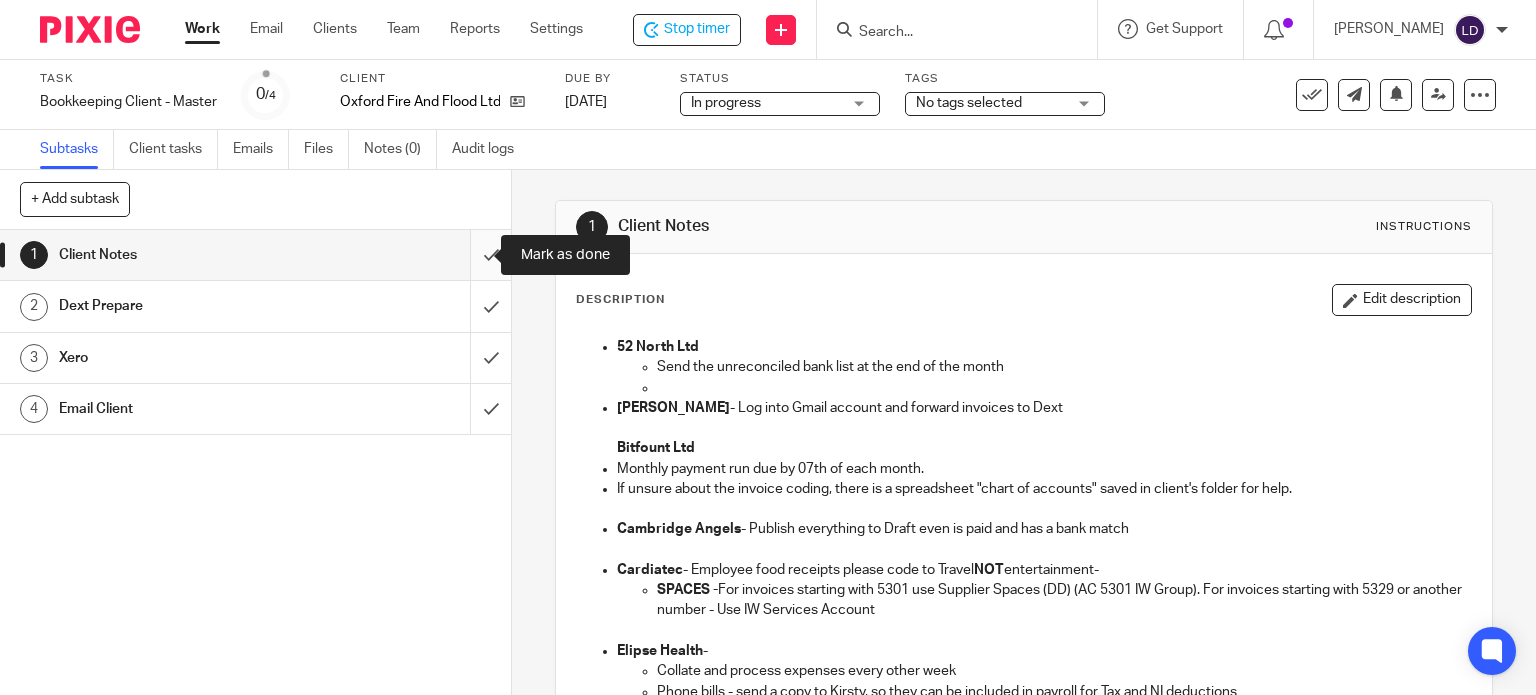 click at bounding box center (255, 255) 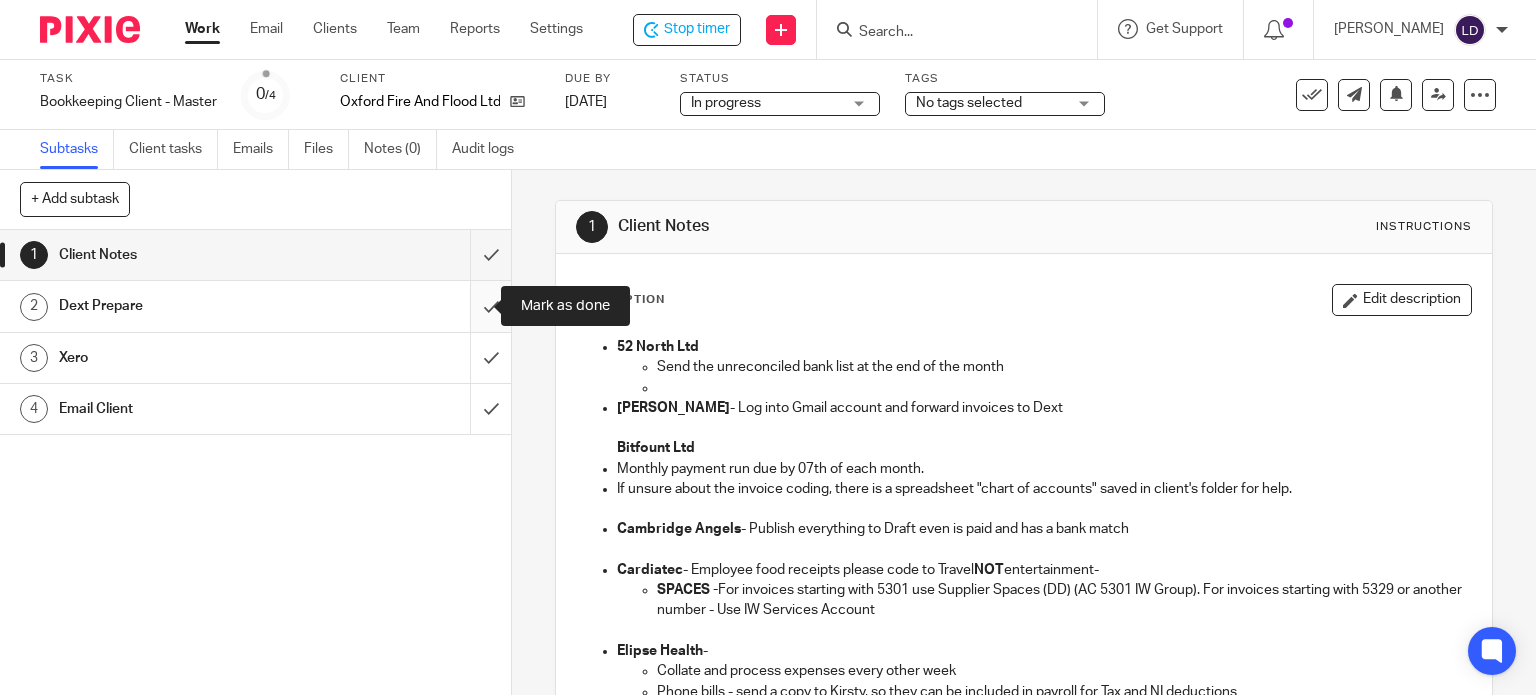 click at bounding box center (255, 306) 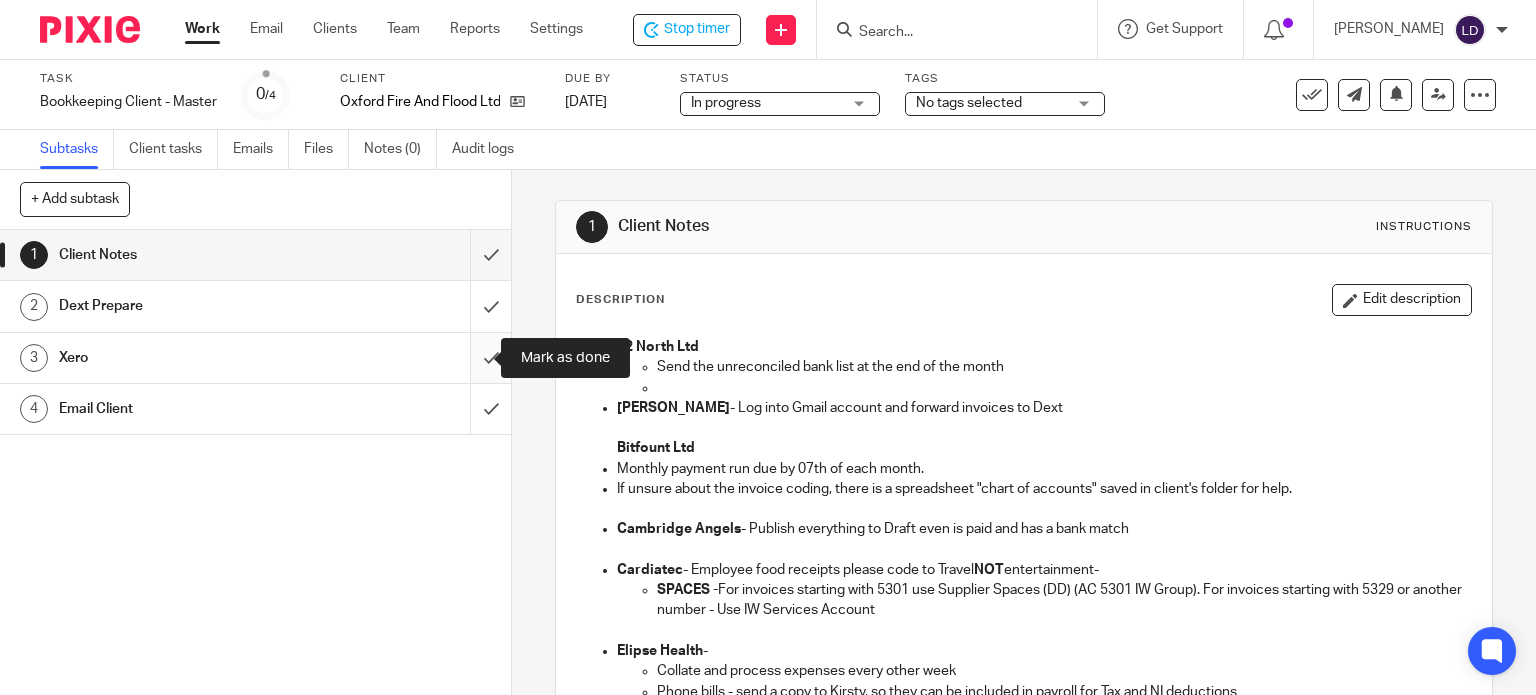 click at bounding box center (255, 358) 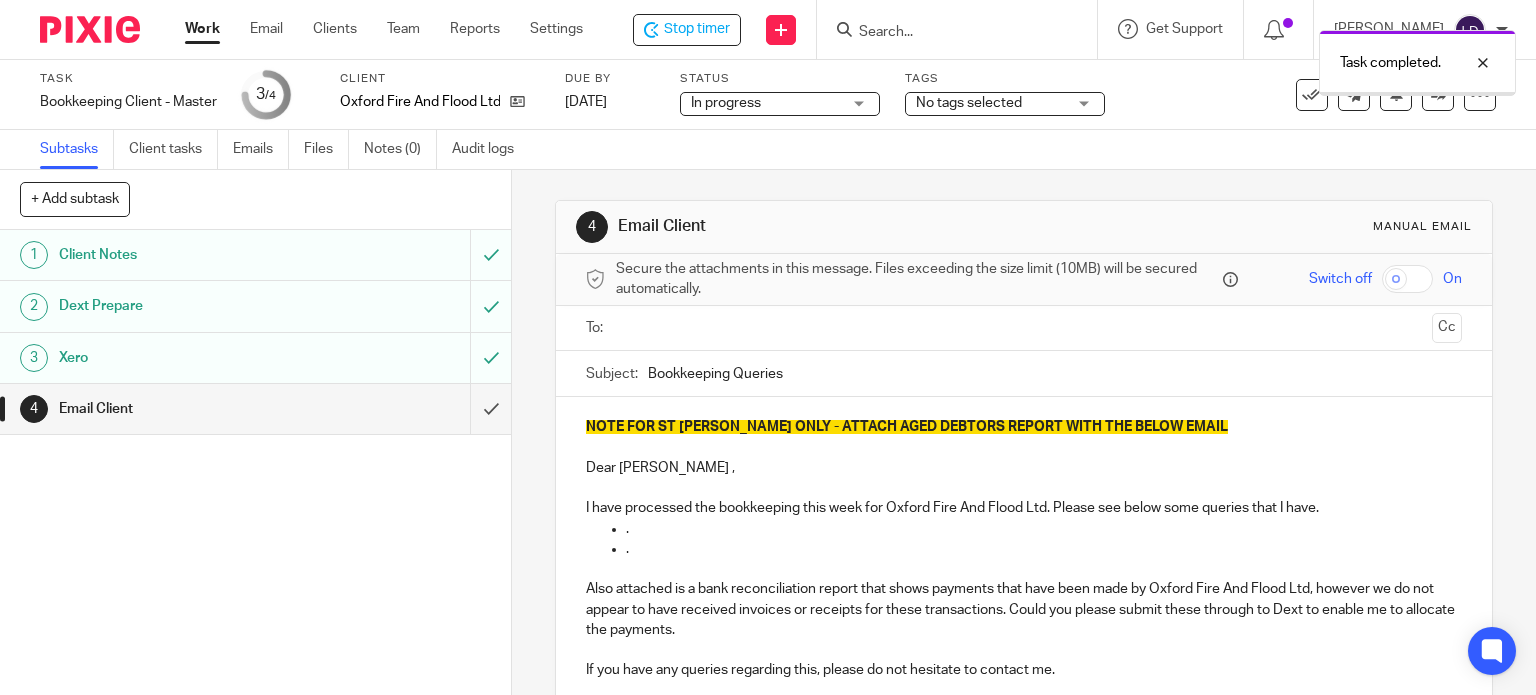 scroll, scrollTop: 0, scrollLeft: 0, axis: both 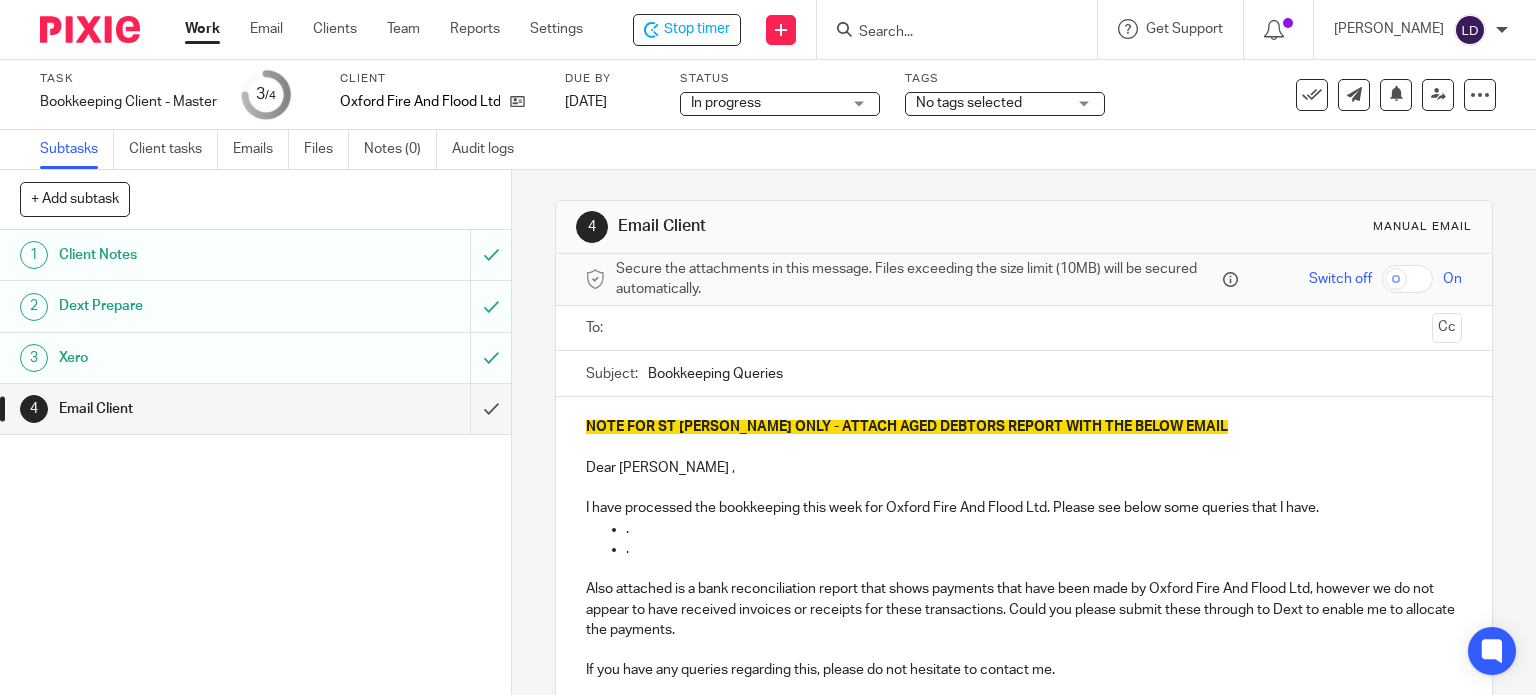 click at bounding box center [1025, 328] 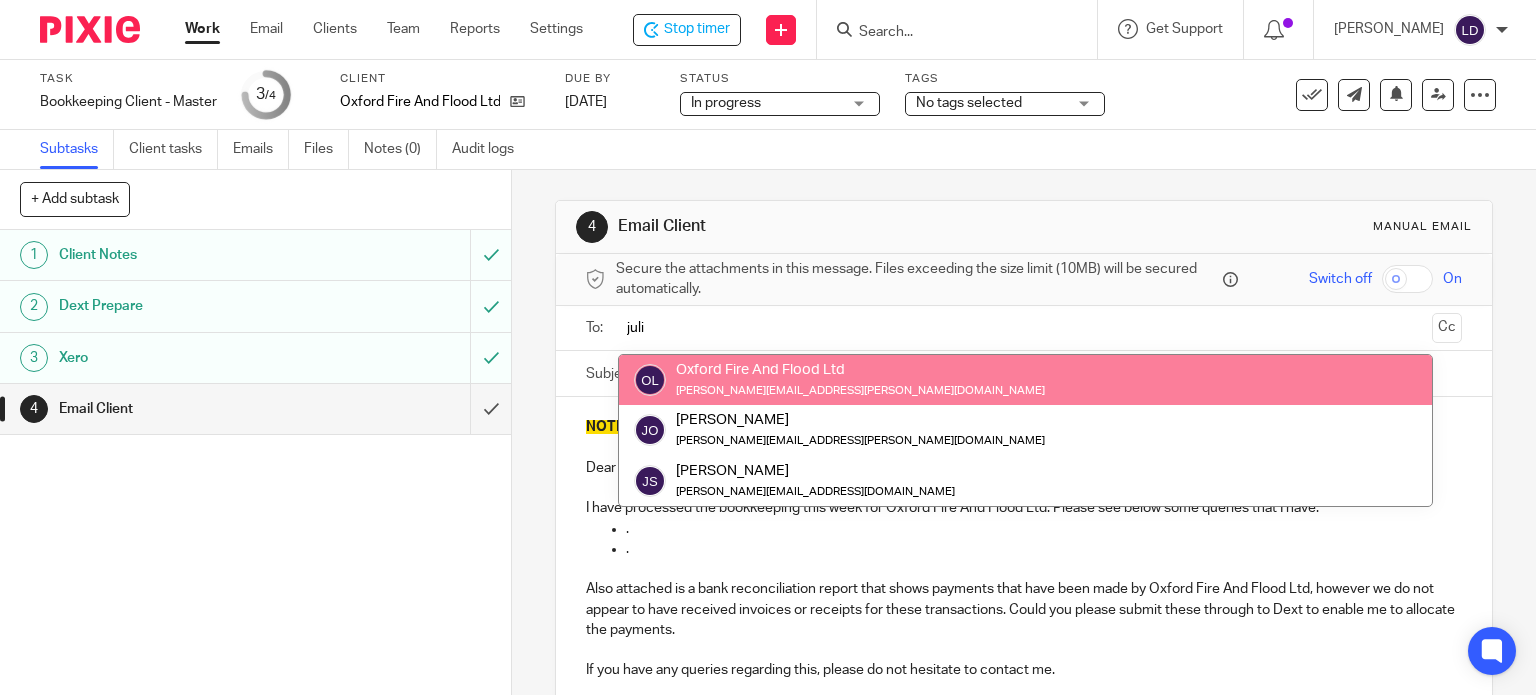type on "juli" 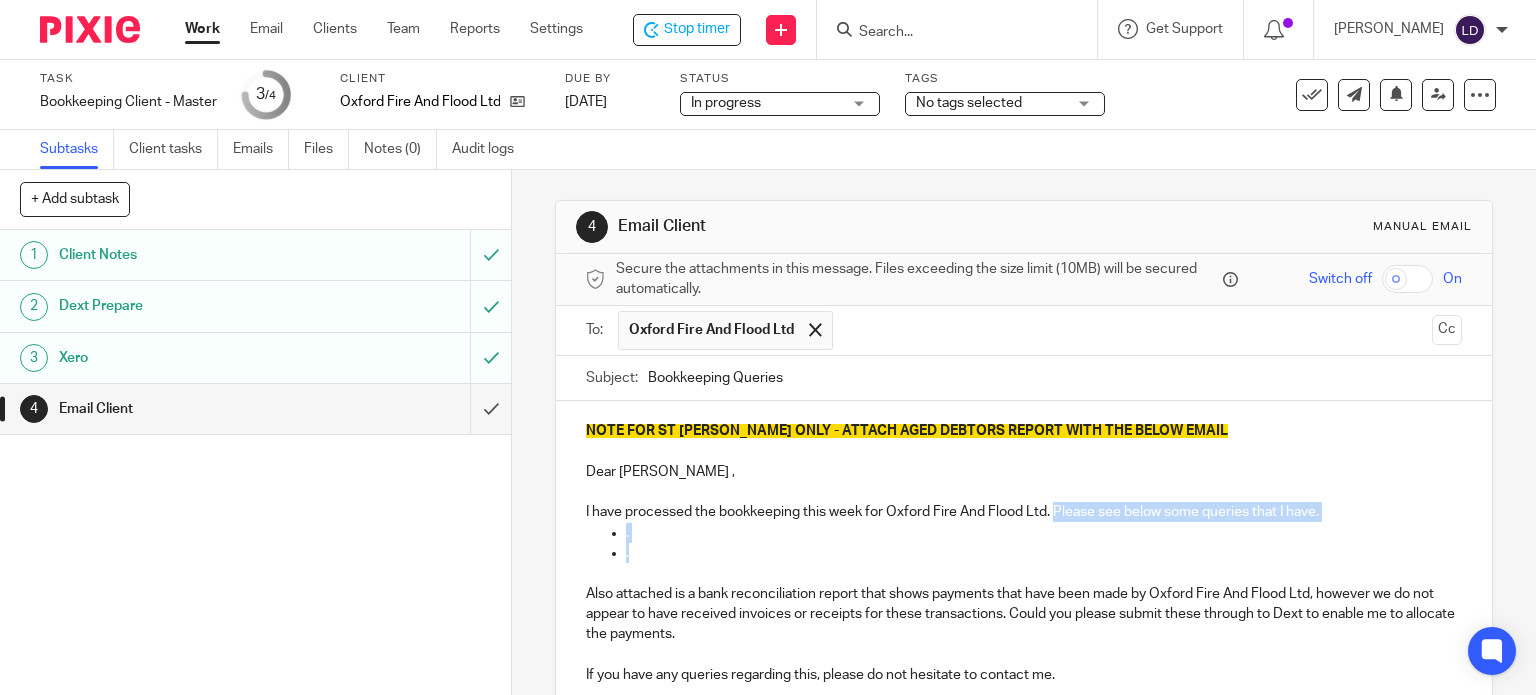 drag, startPoint x: 653, startPoint y: 549, endPoint x: 1049, endPoint y: 514, distance: 397.5437 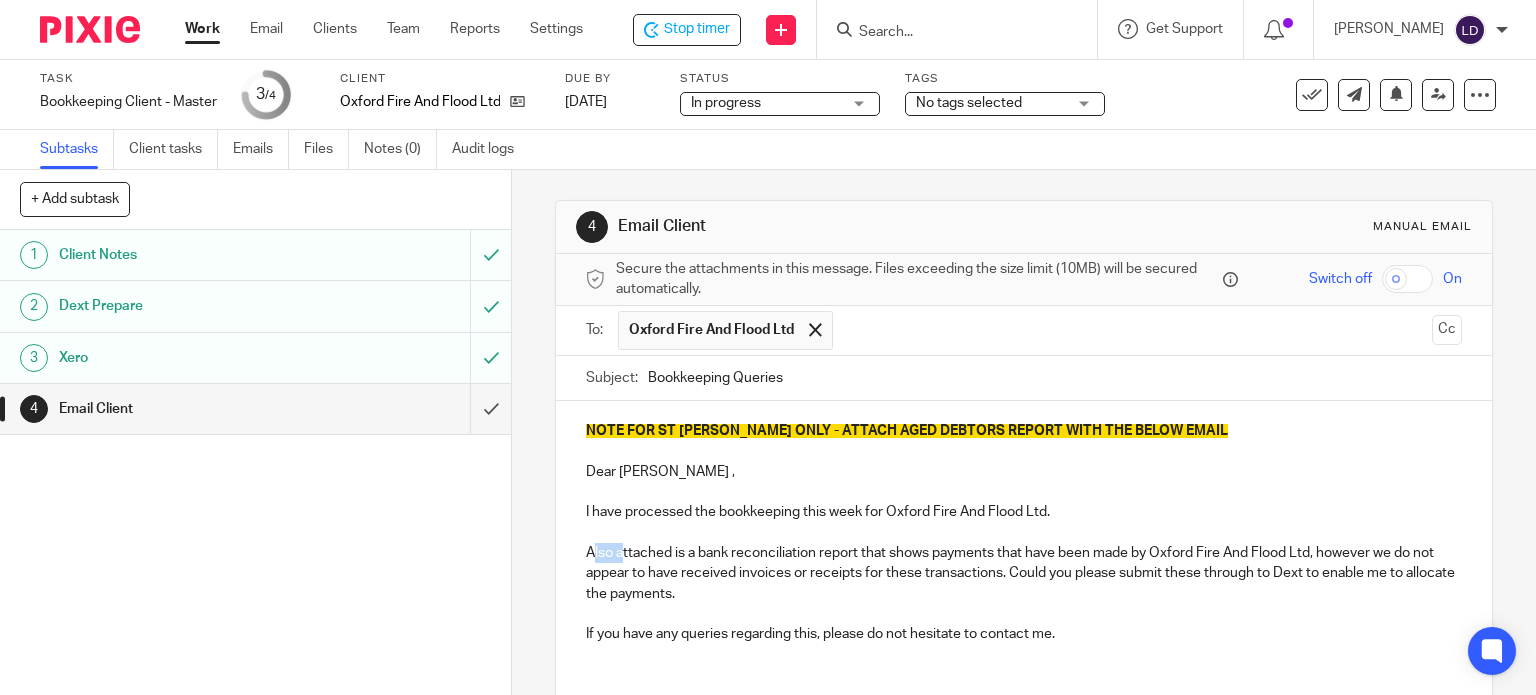 drag, startPoint x: 619, startPoint y: 553, endPoint x: 585, endPoint y: 551, distance: 34.058773 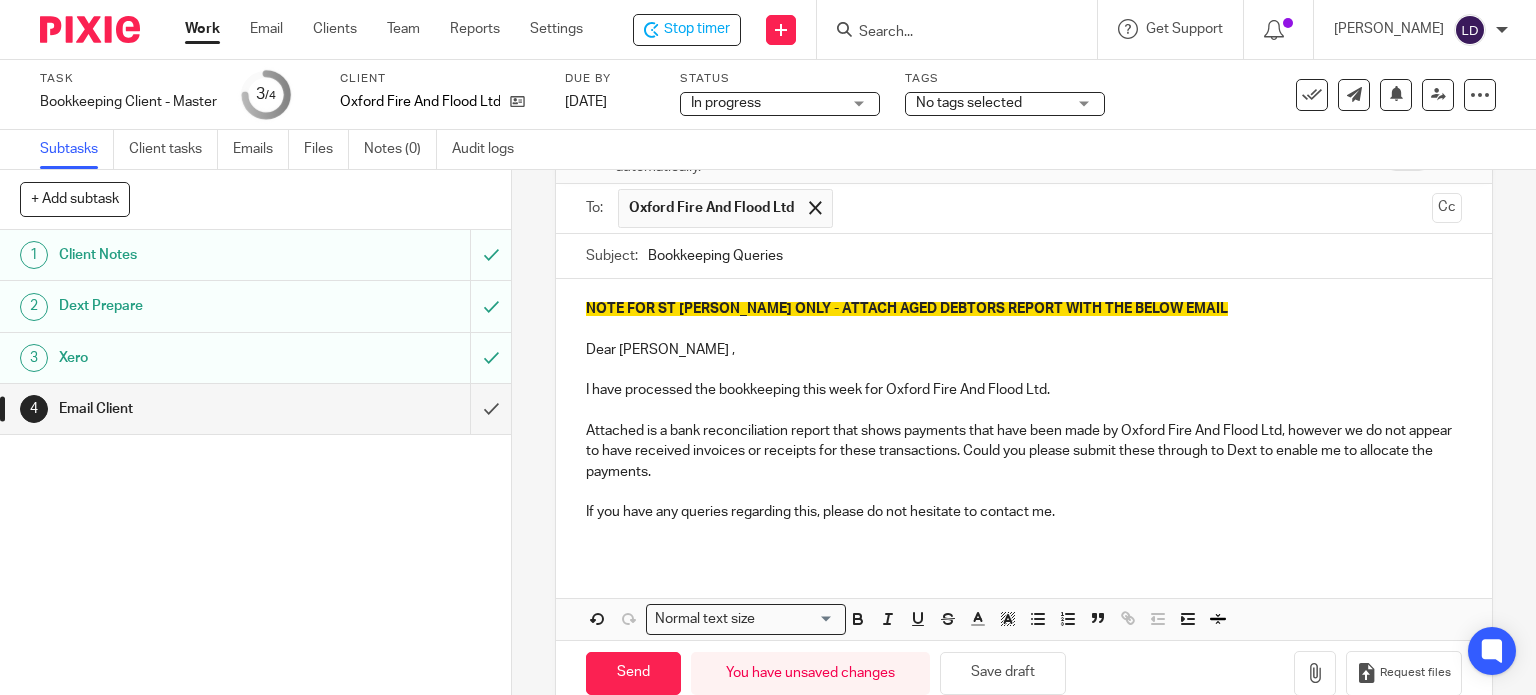 scroll, scrollTop: 160, scrollLeft: 0, axis: vertical 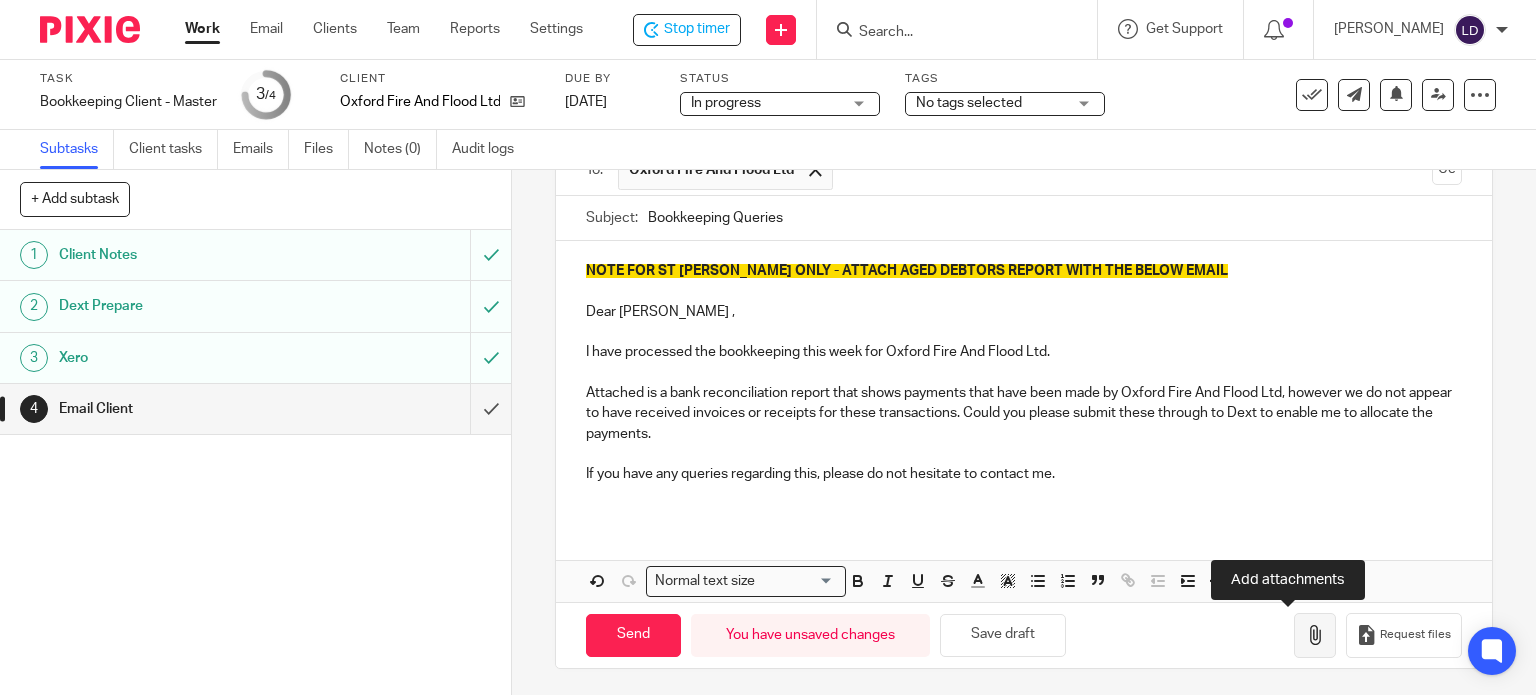 click at bounding box center (1315, 635) 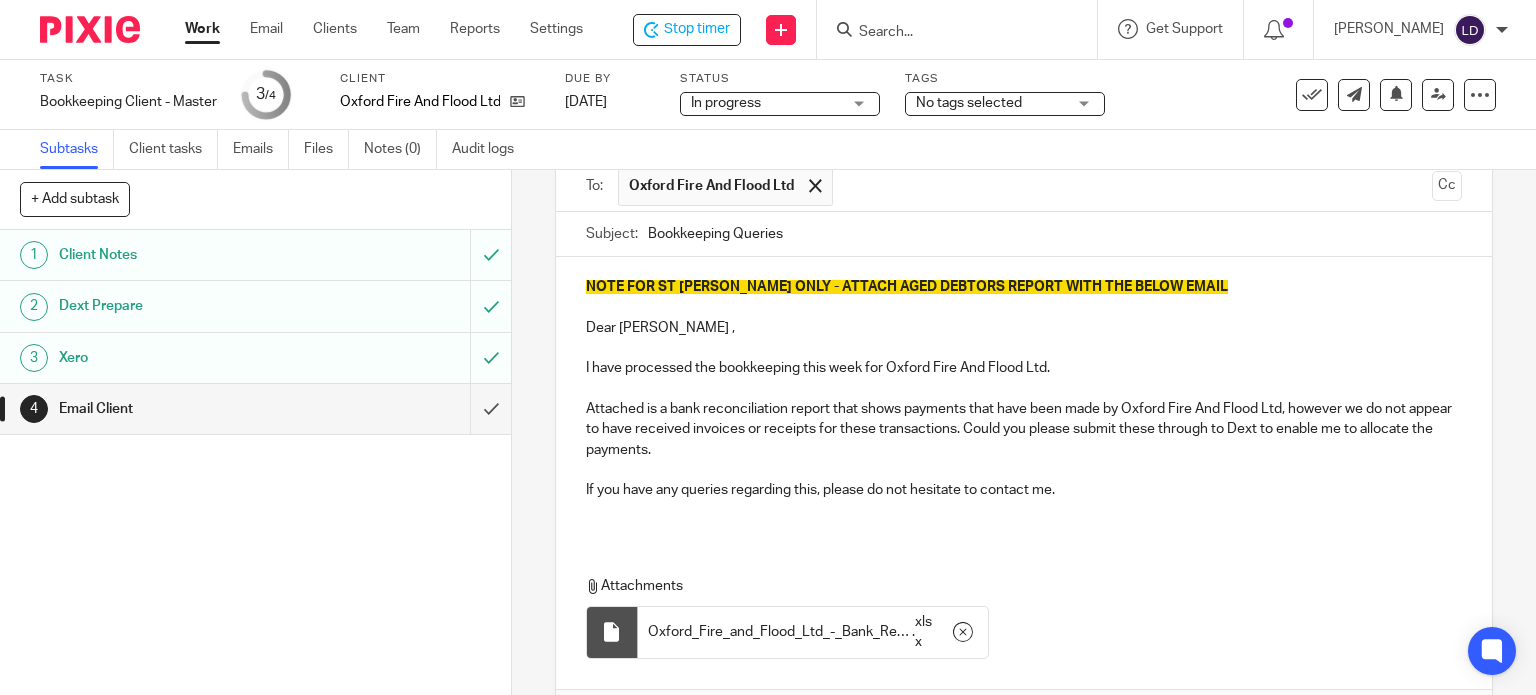 scroll, scrollTop: 107, scrollLeft: 0, axis: vertical 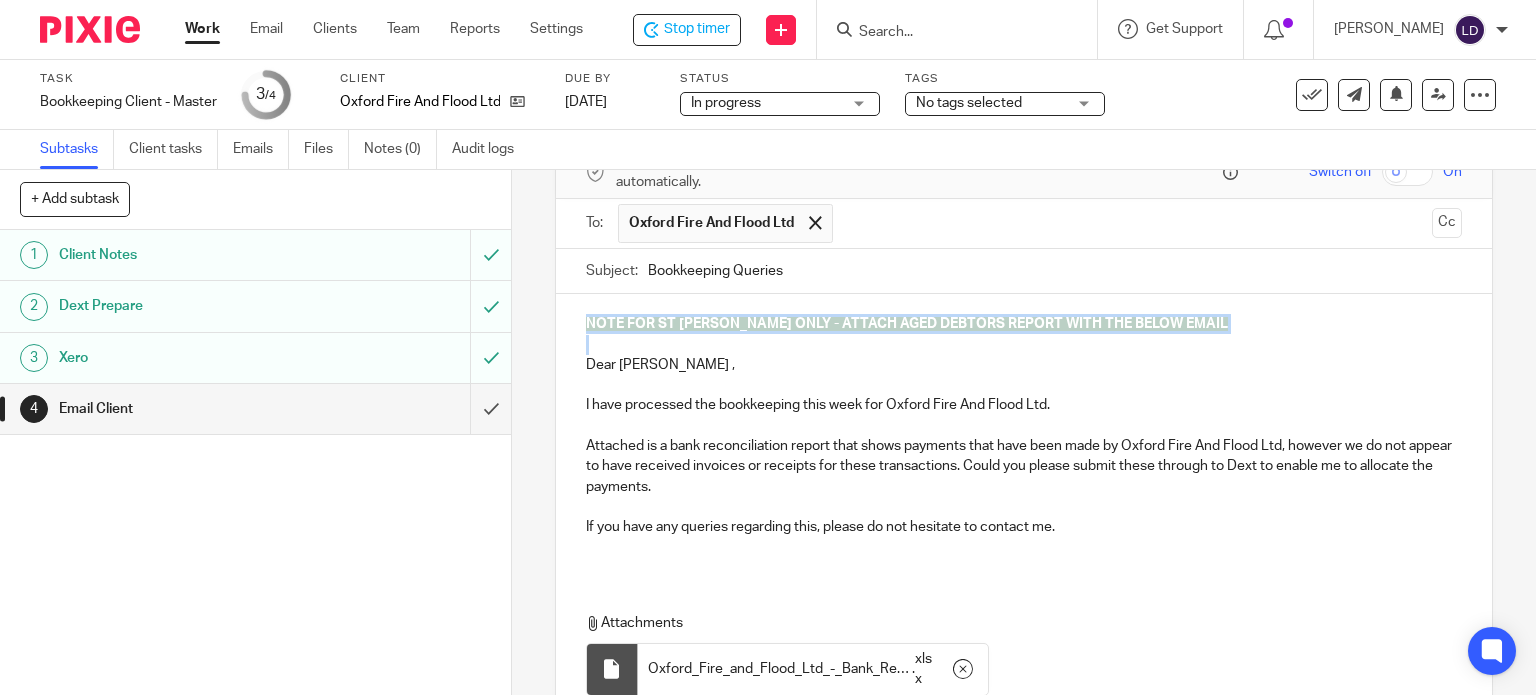 drag, startPoint x: 577, startPoint y: 373, endPoint x: 553, endPoint y: 279, distance: 97.015465 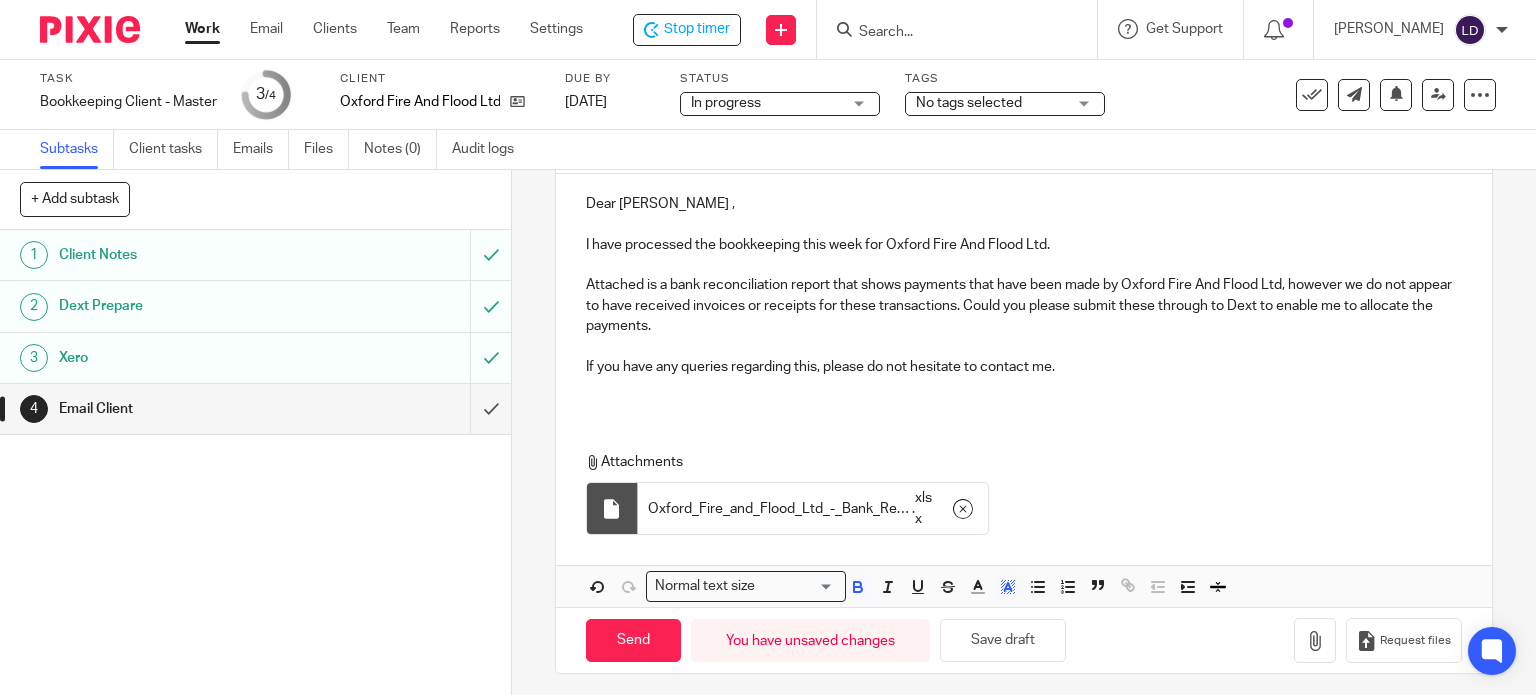 scroll, scrollTop: 232, scrollLeft: 0, axis: vertical 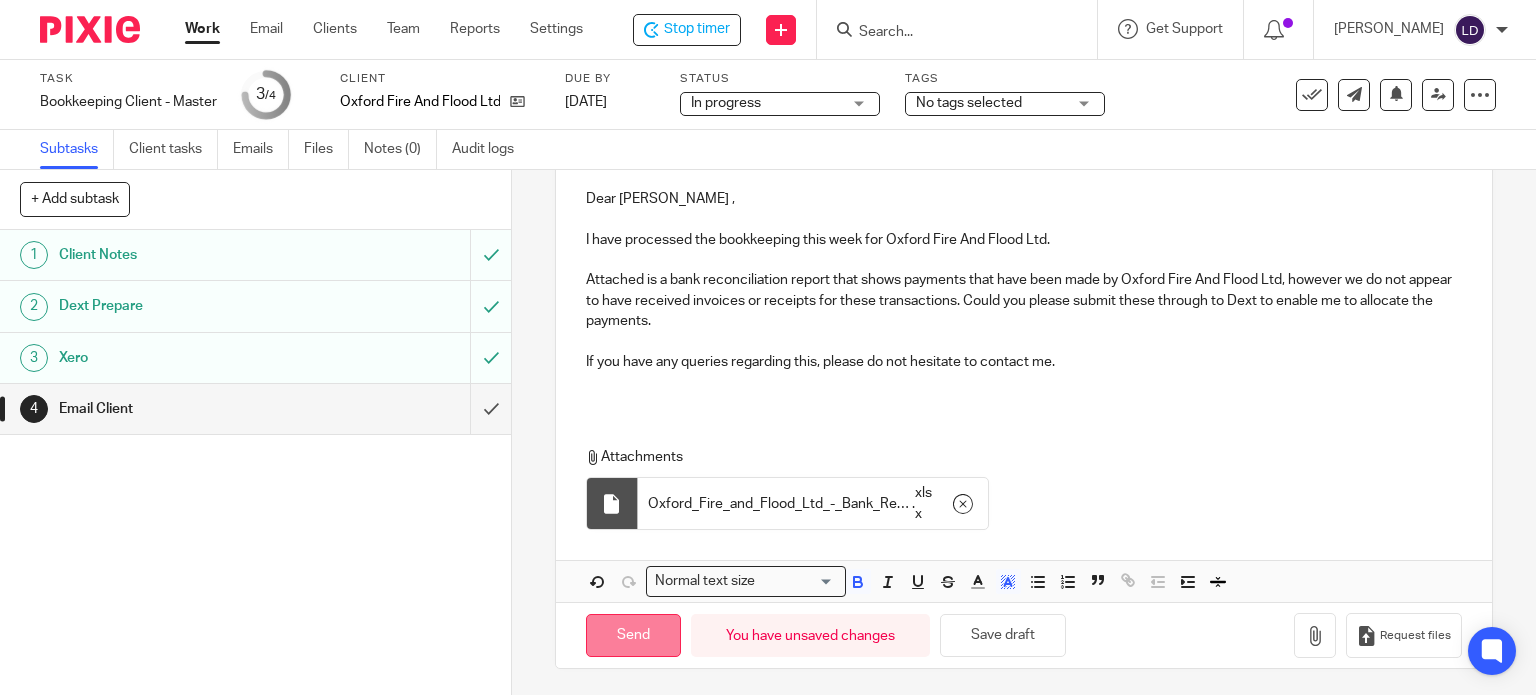 click on "Send" at bounding box center [633, 635] 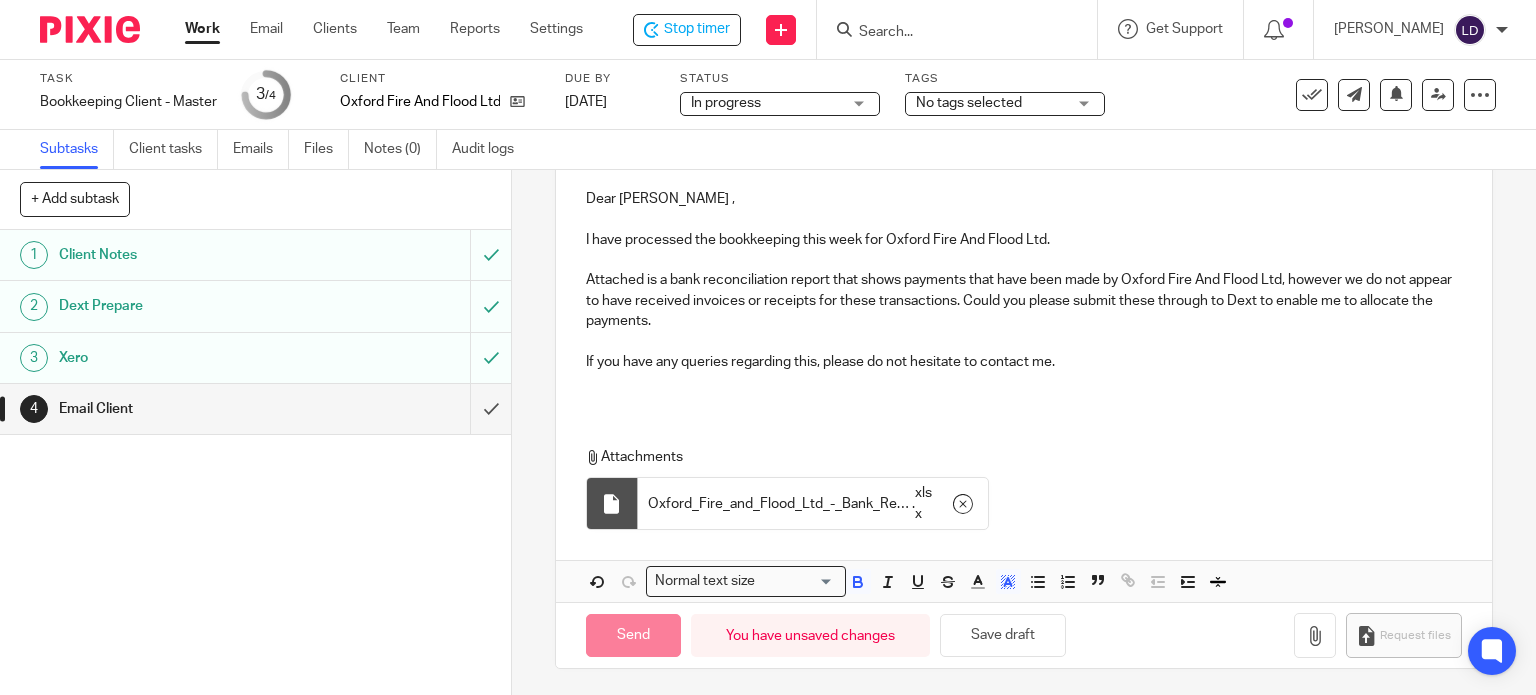 type on "Sent" 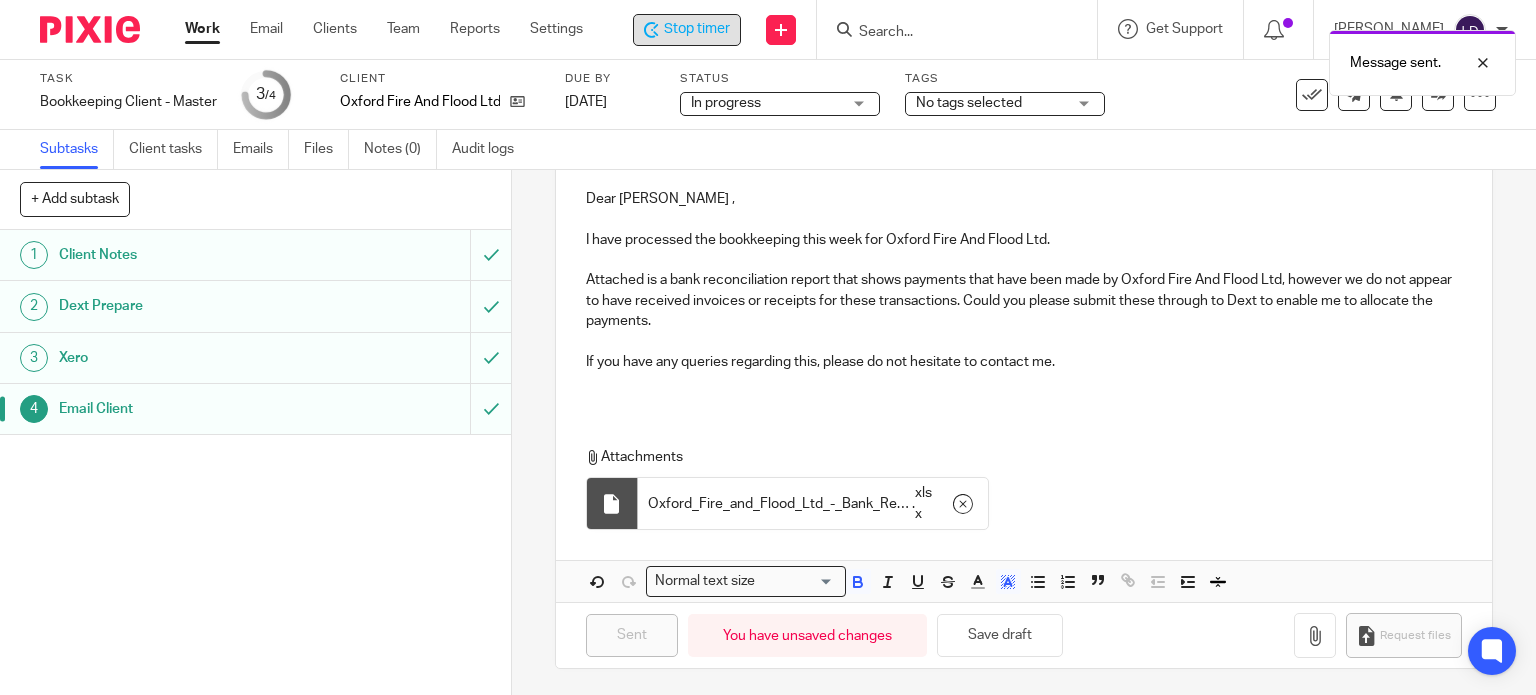 click on "Stop timer" at bounding box center [697, 29] 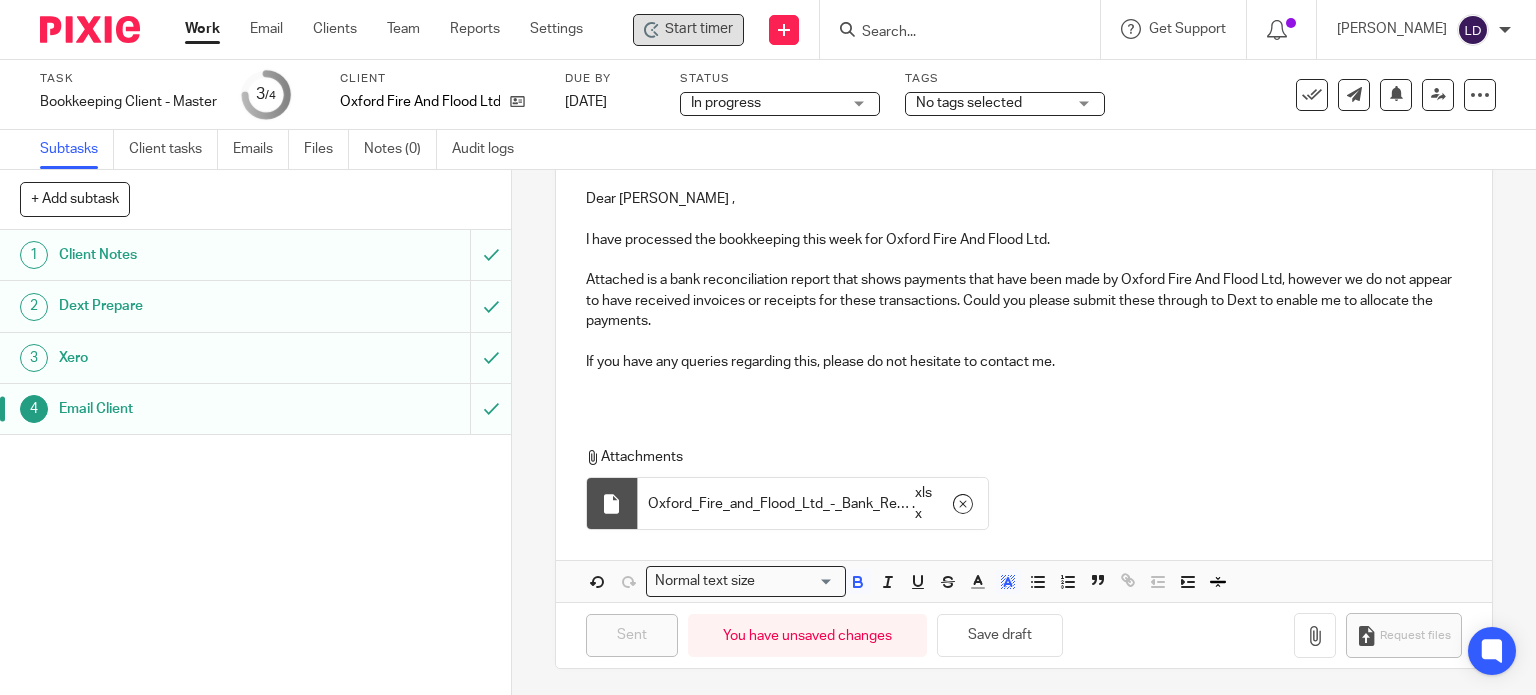click on "Work" at bounding box center (202, 29) 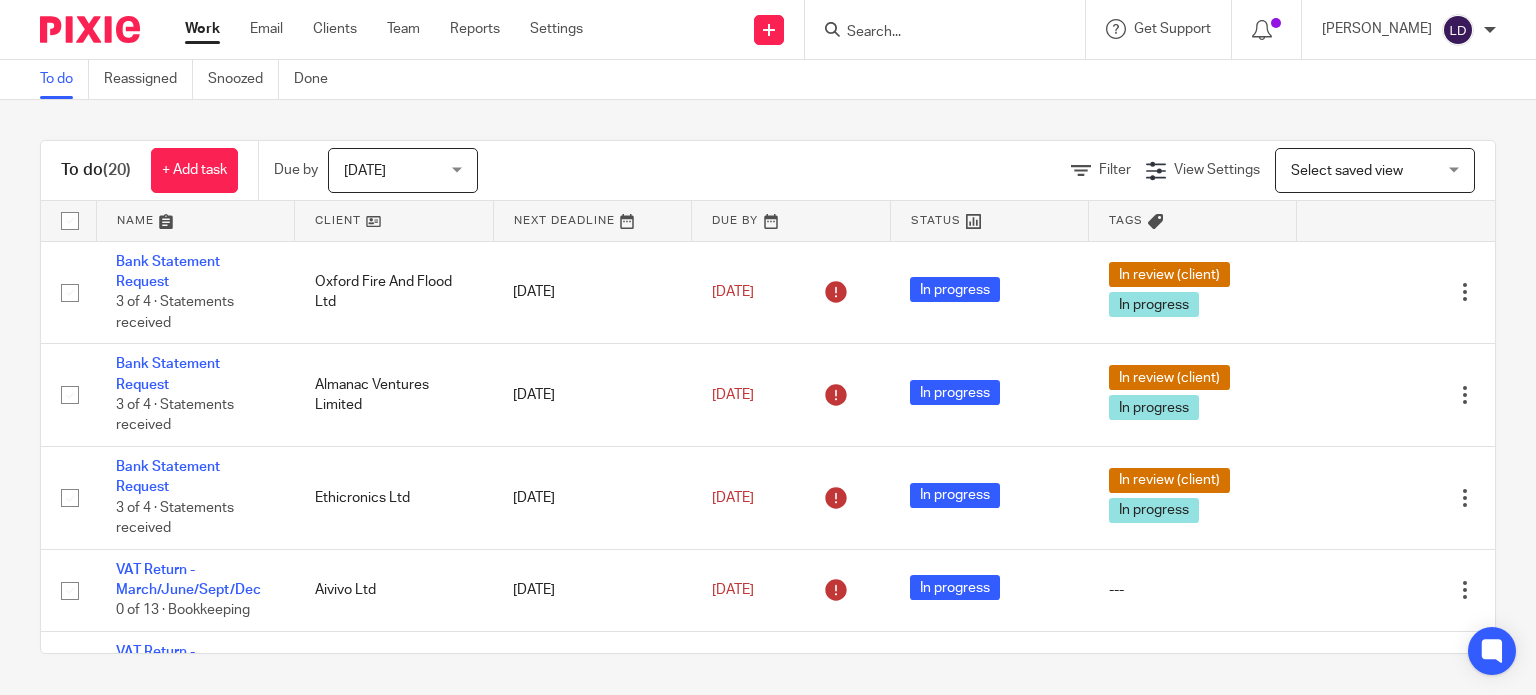 scroll, scrollTop: 0, scrollLeft: 0, axis: both 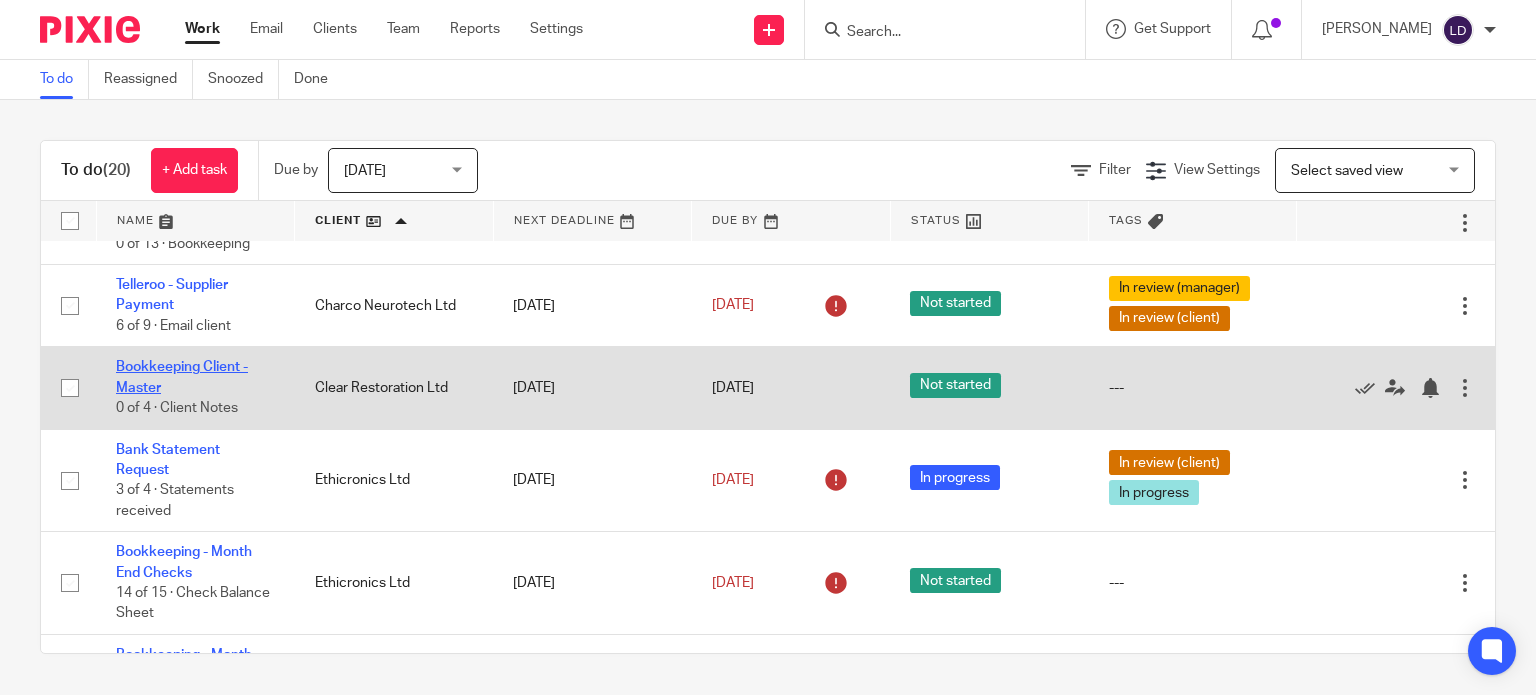 click on "Bookkeeping Client - Master" at bounding box center (182, 377) 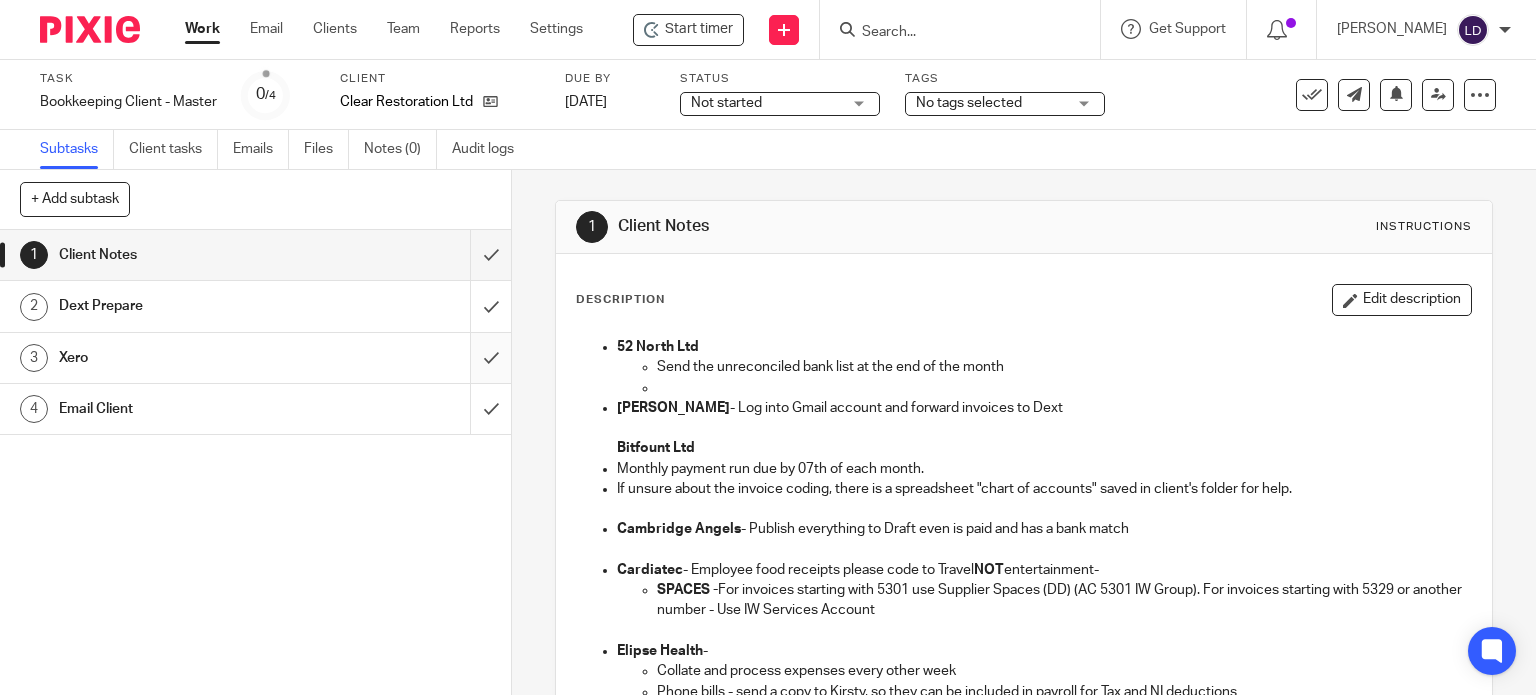 scroll, scrollTop: 0, scrollLeft: 0, axis: both 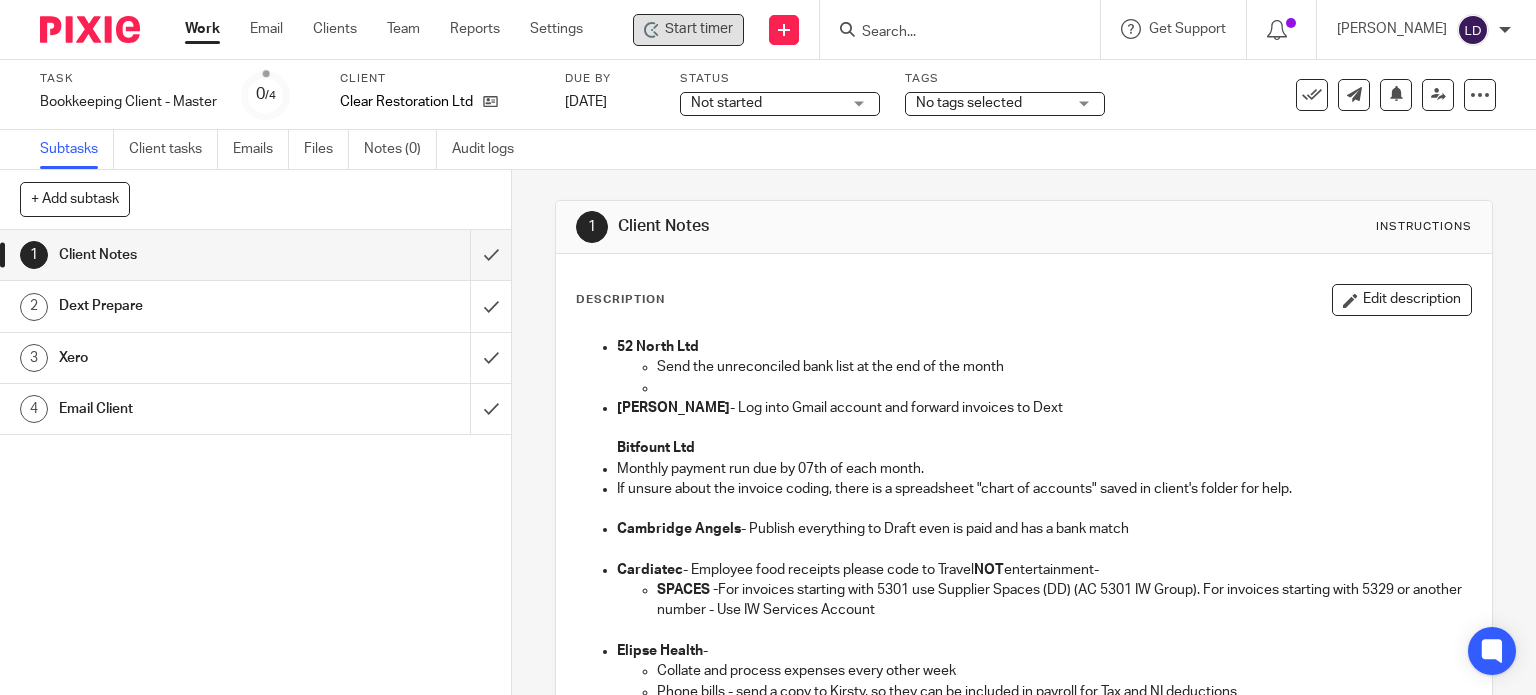 click on "Start timer" at bounding box center [699, 29] 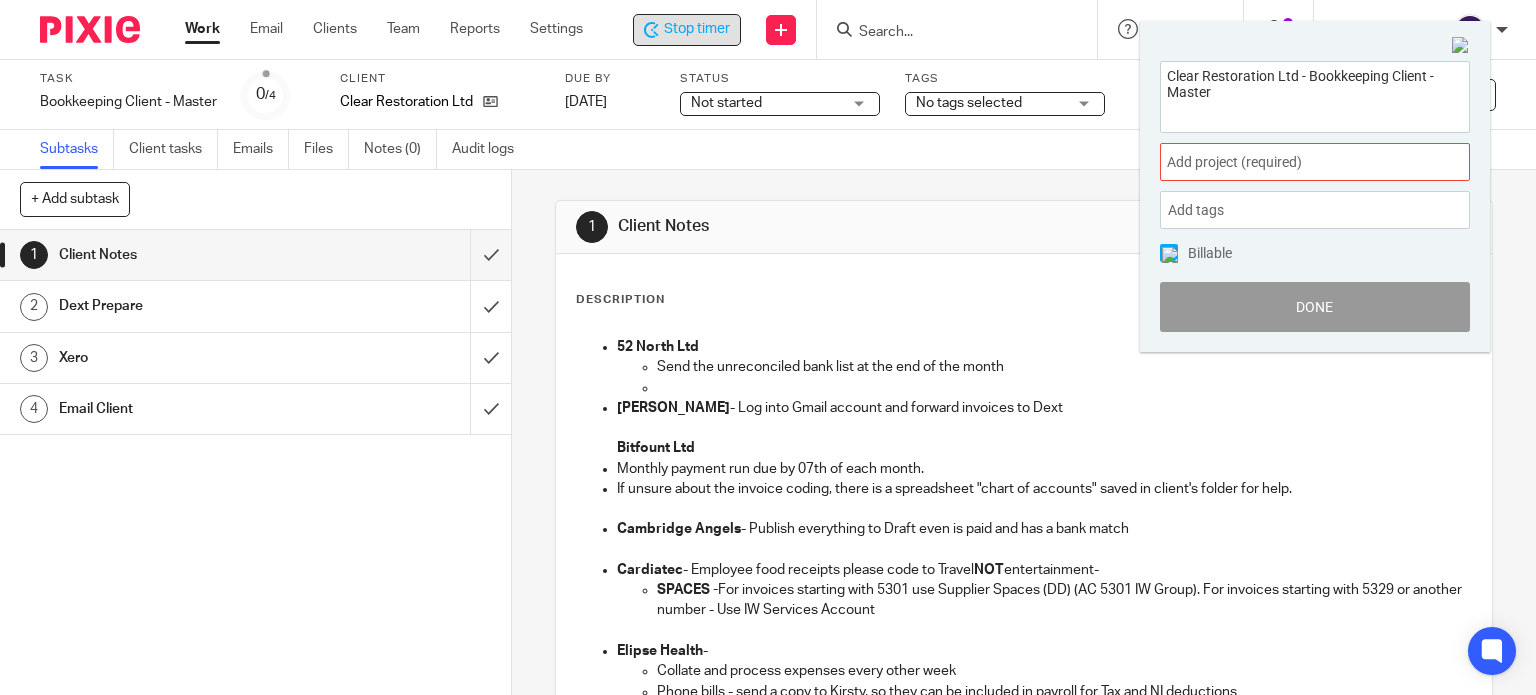 click on "Add project (required) :" at bounding box center (1293, 162) 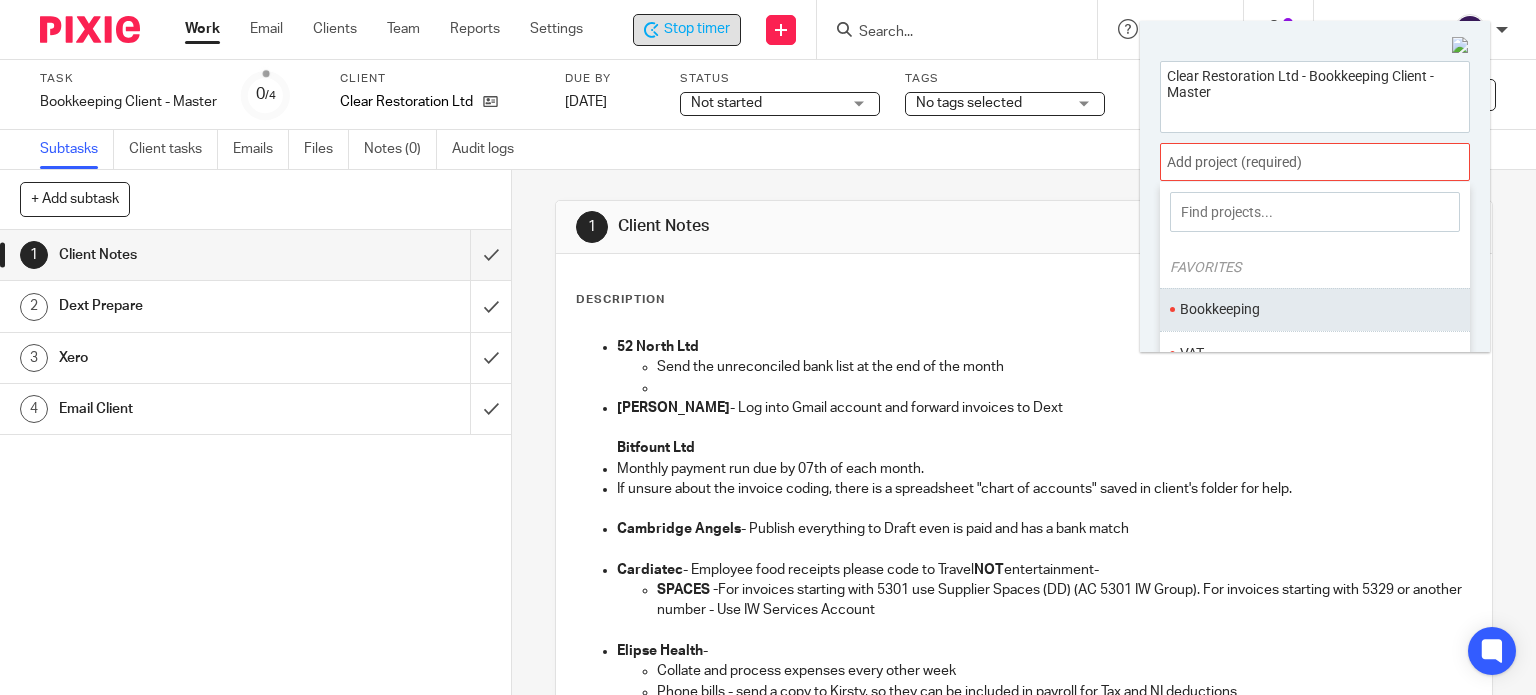 click on "FAVORITES Bookkeeping   VAT" at bounding box center (1315, 313) 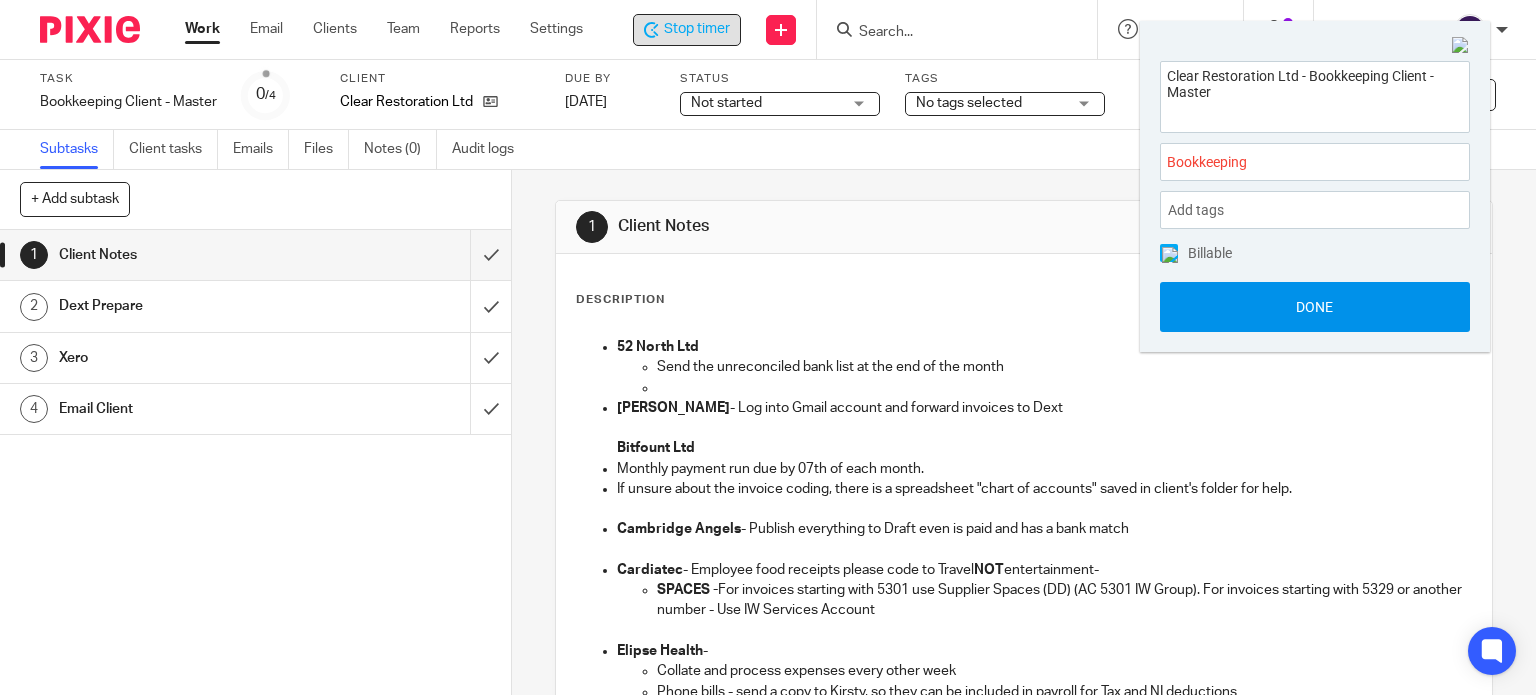 click on "Done" at bounding box center [1315, 307] 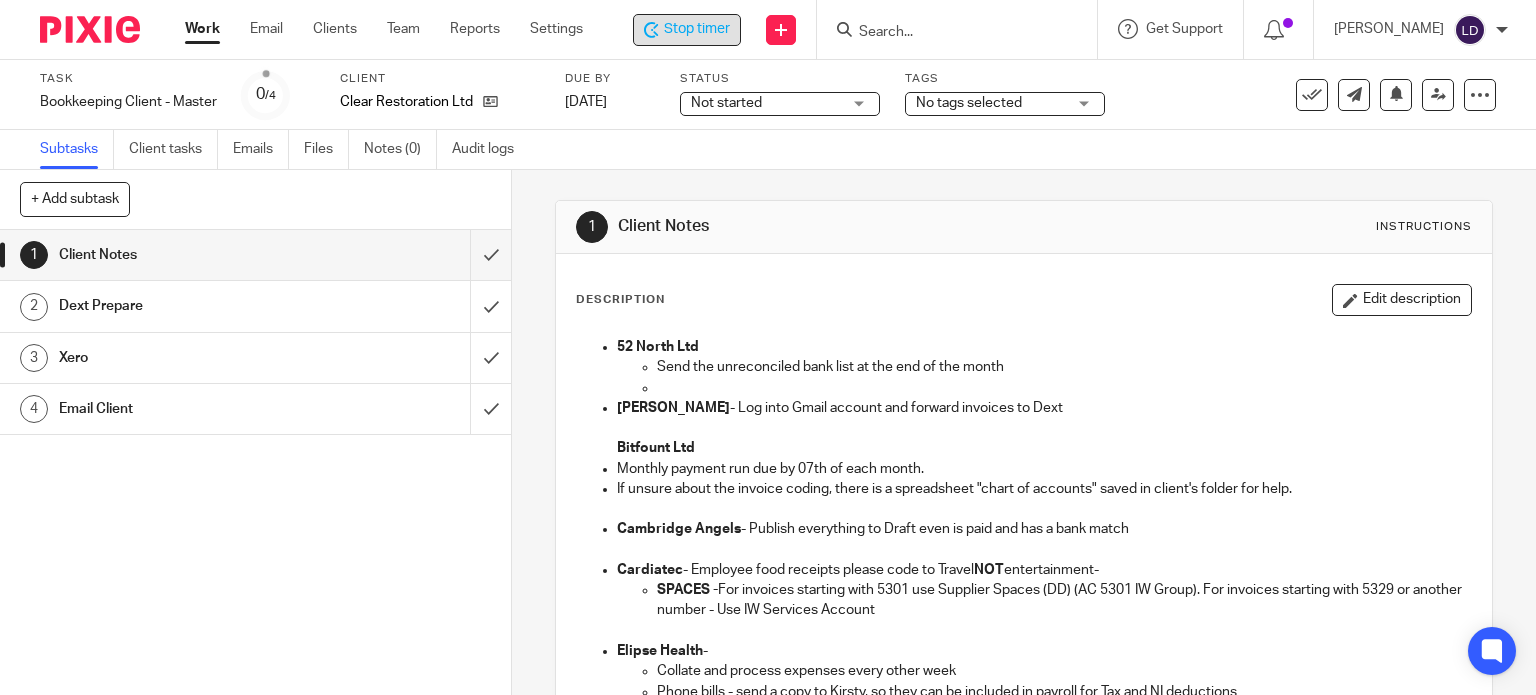 click on "Not started" at bounding box center (766, 103) 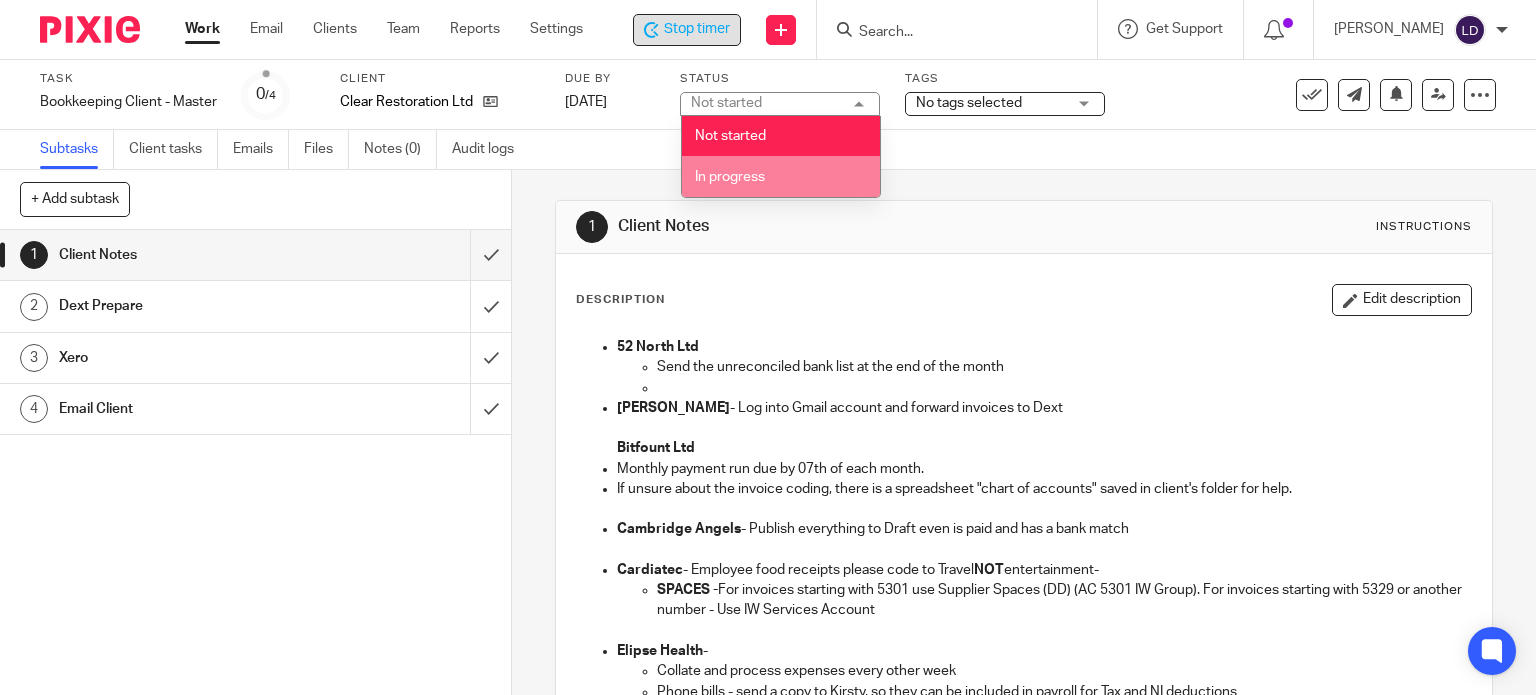 click on "In progress" at bounding box center [781, 176] 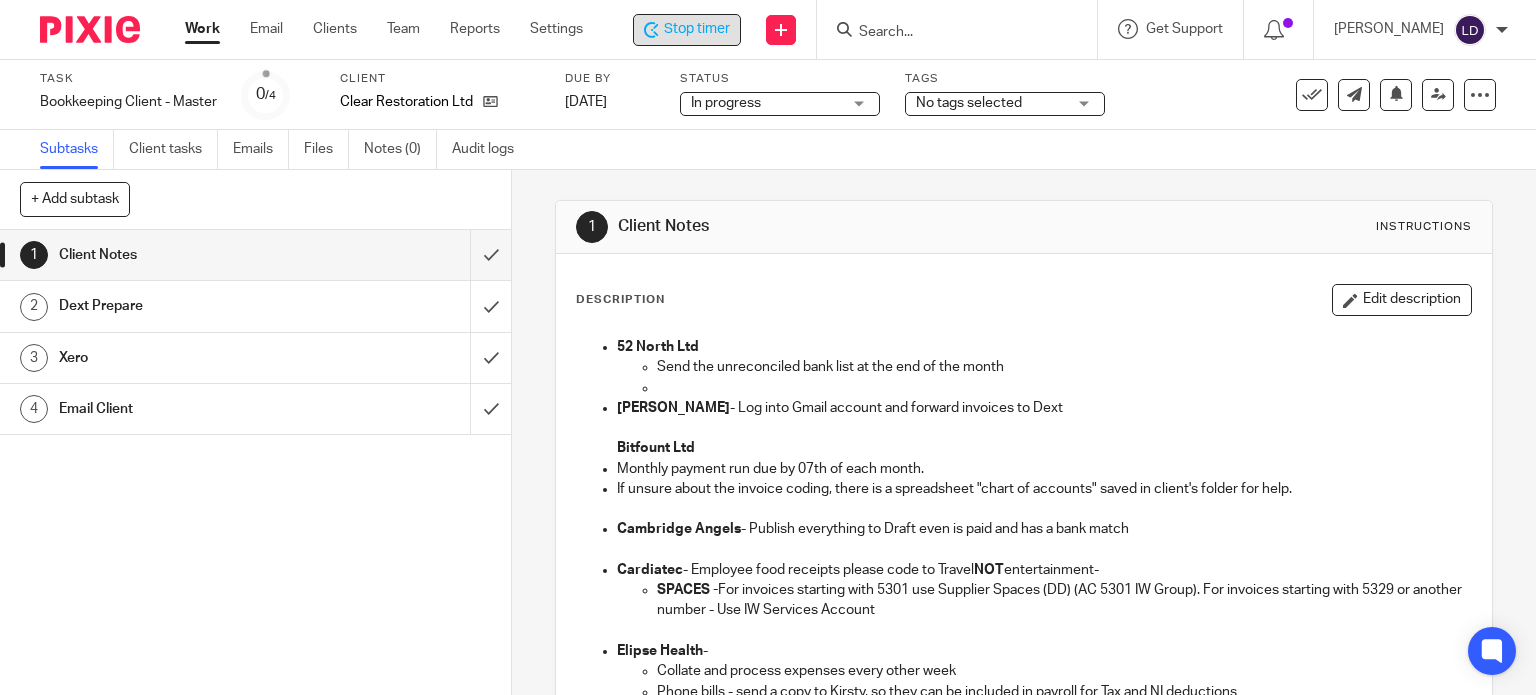click on "Subtasks
Client tasks
Emails
Files
Notes (0)
Audit logs" at bounding box center [768, 150] 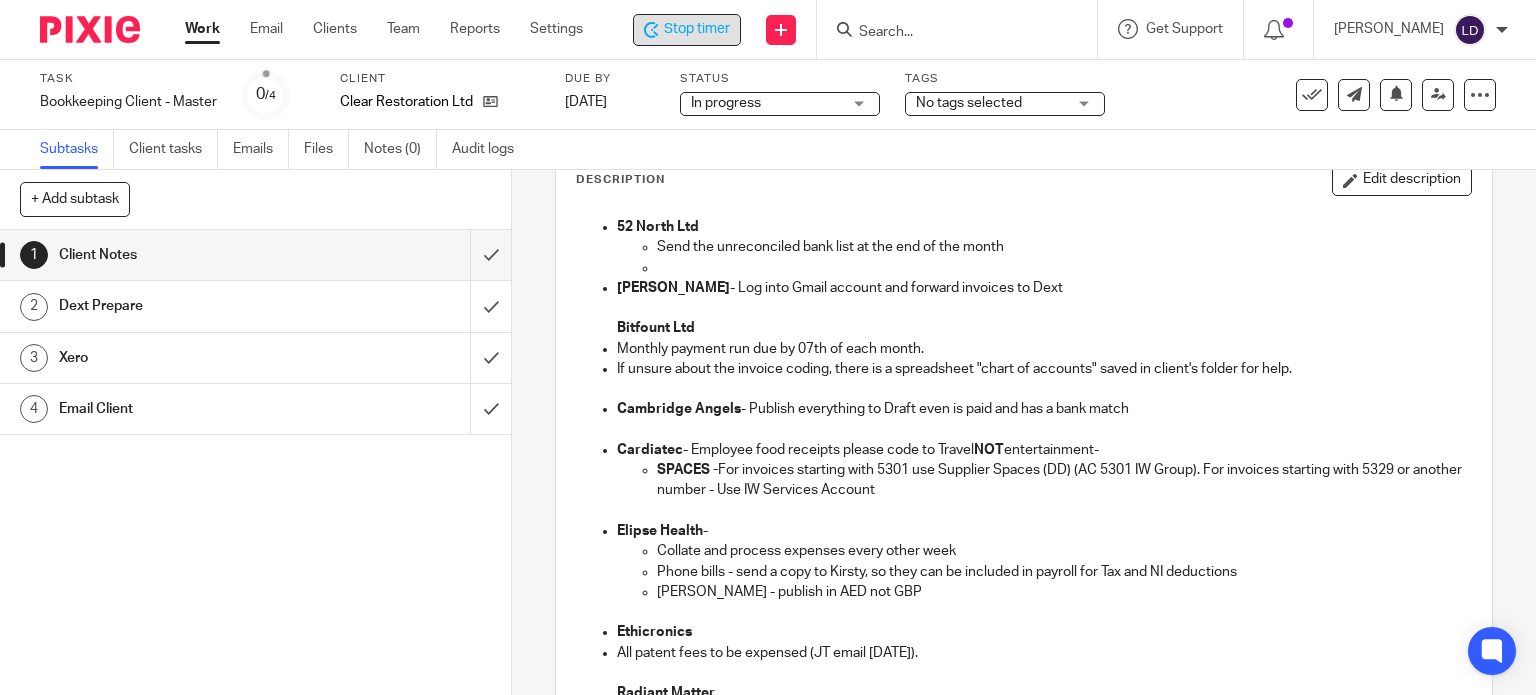 scroll, scrollTop: 0, scrollLeft: 0, axis: both 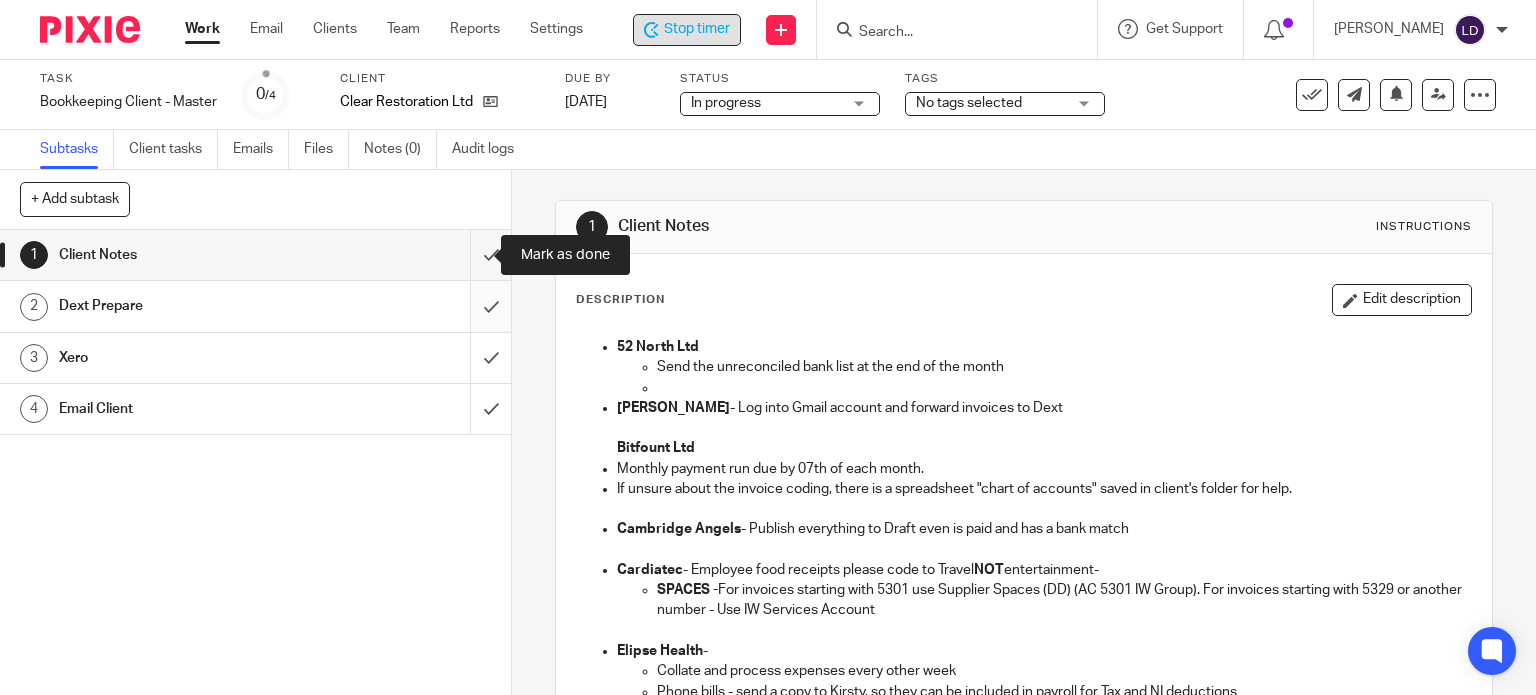 drag, startPoint x: 472, startPoint y: 265, endPoint x: 476, endPoint y: 297, distance: 32.24903 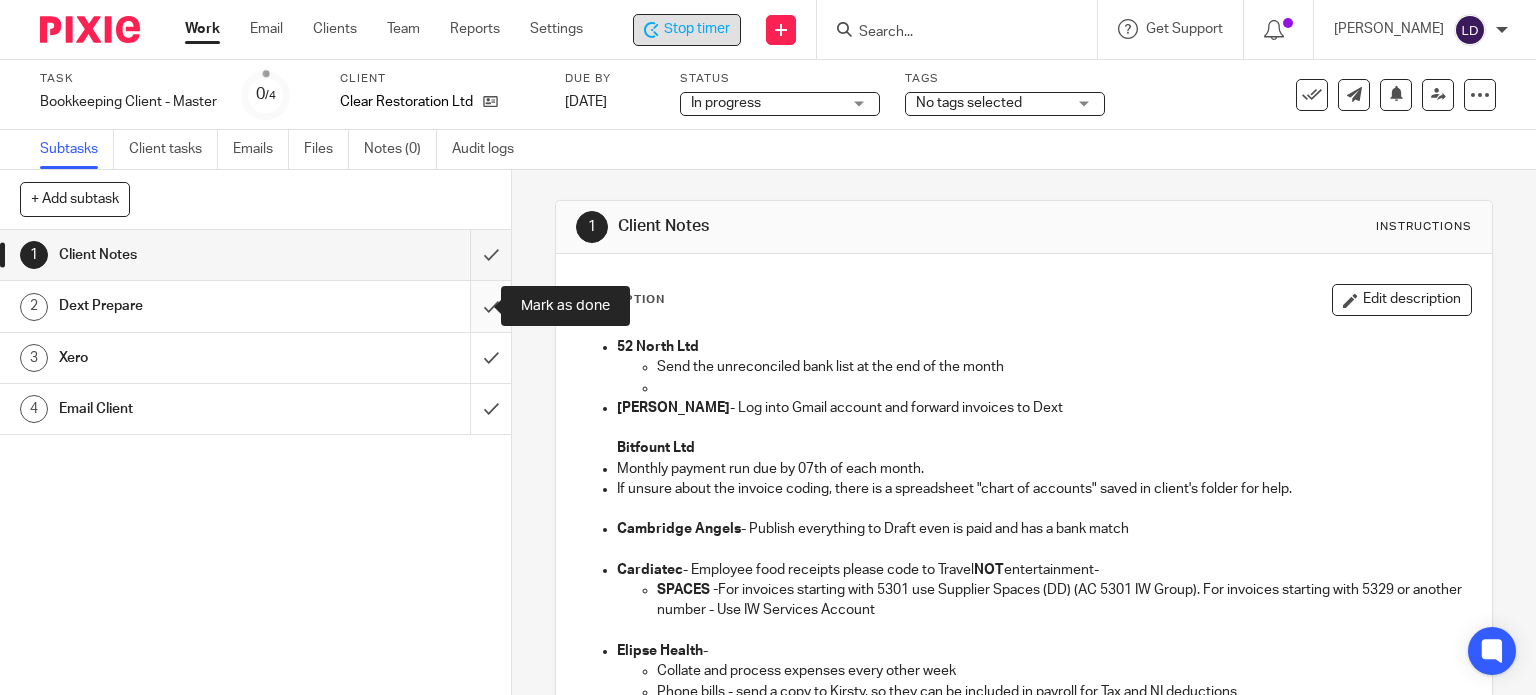 click at bounding box center (255, 306) 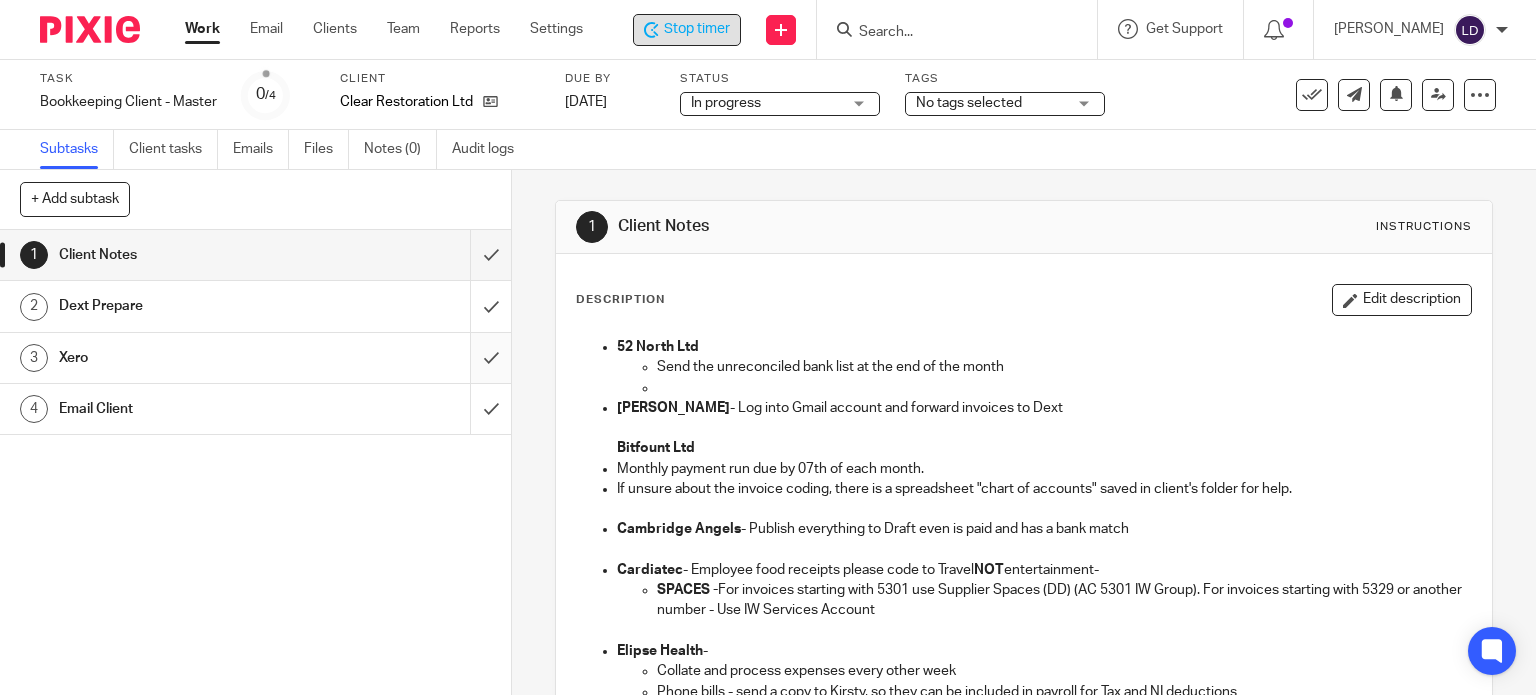 click at bounding box center [255, 358] 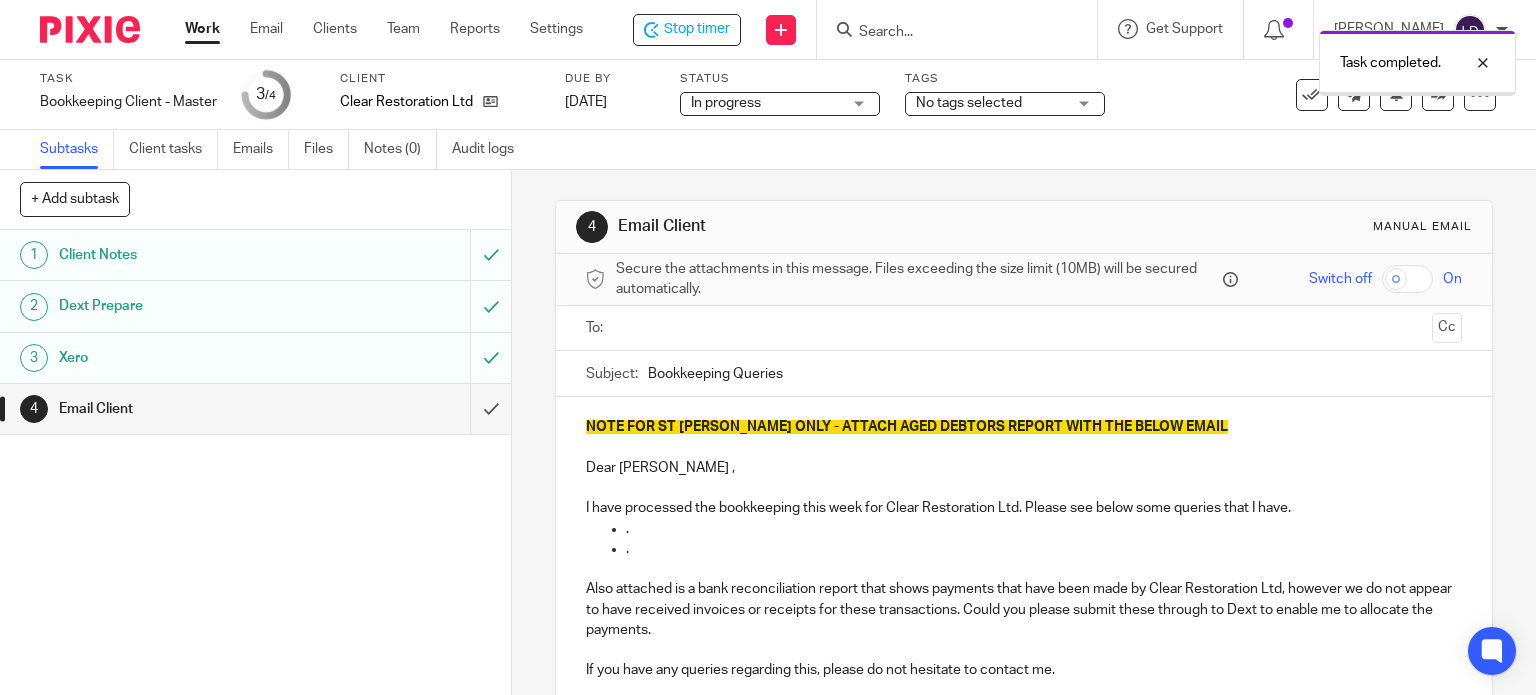 scroll, scrollTop: 0, scrollLeft: 0, axis: both 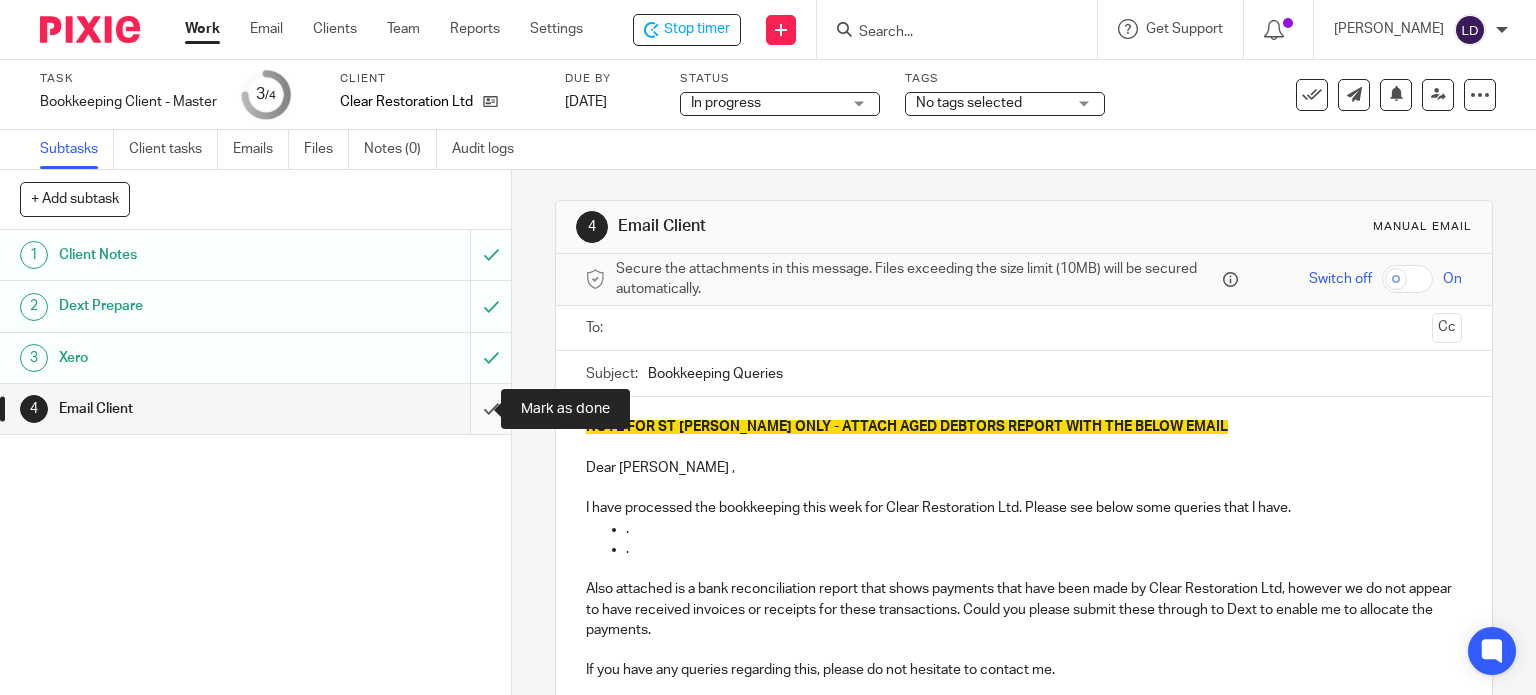 click at bounding box center (255, 409) 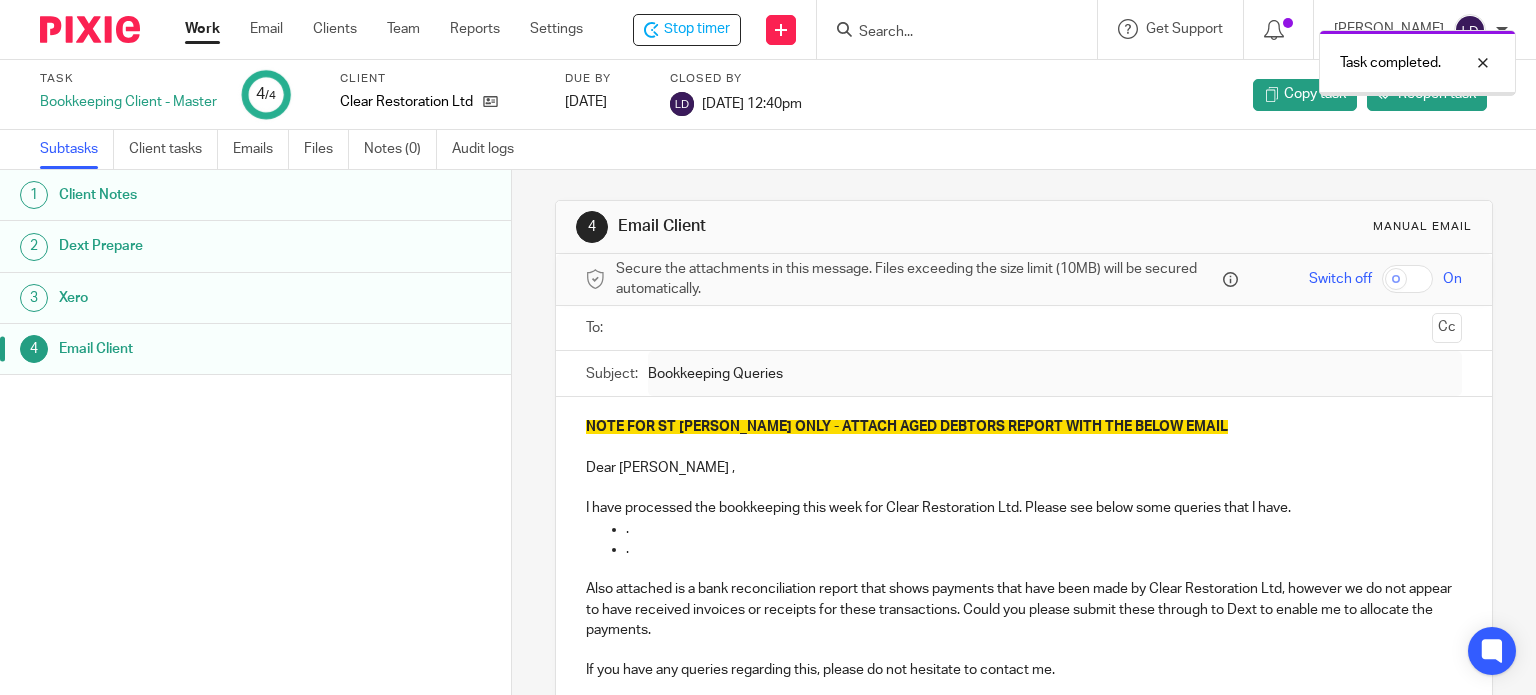 scroll, scrollTop: 0, scrollLeft: 0, axis: both 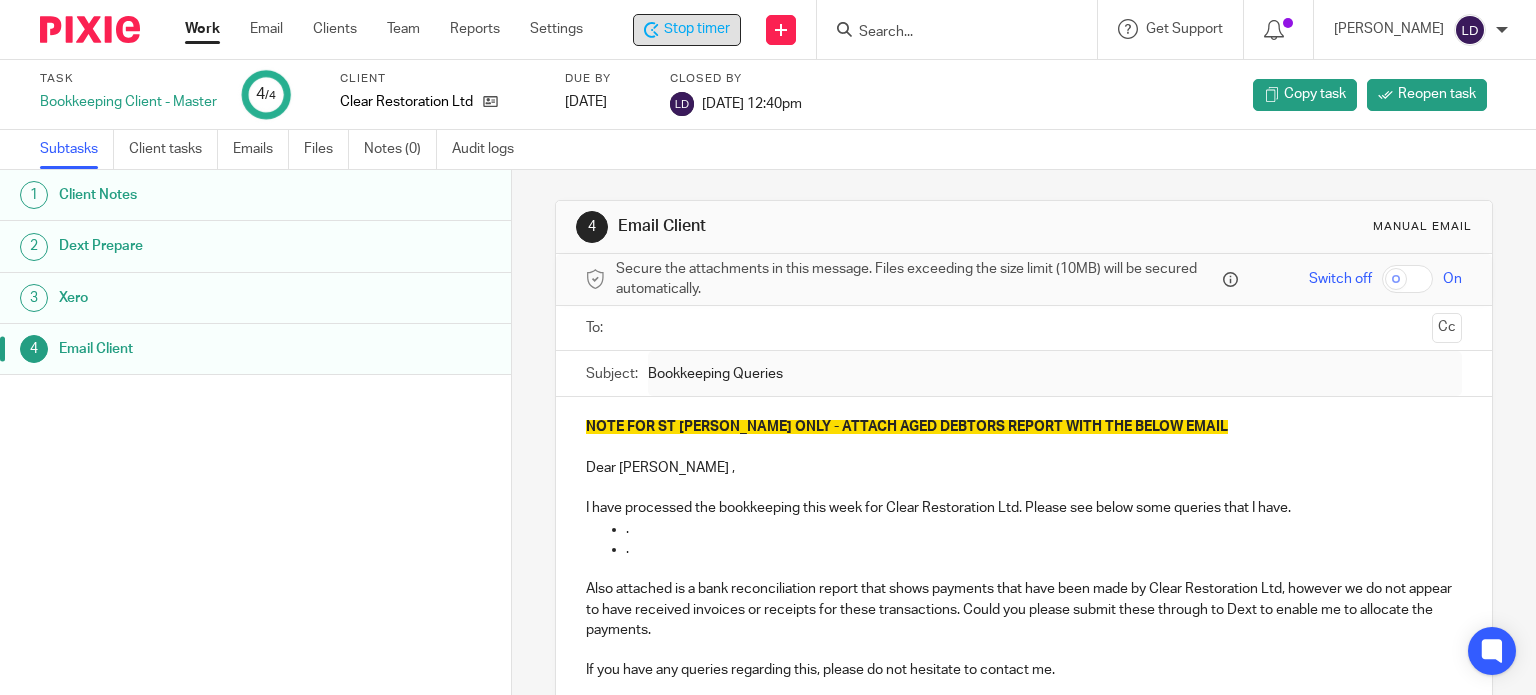 click on "Stop timer" at bounding box center (697, 29) 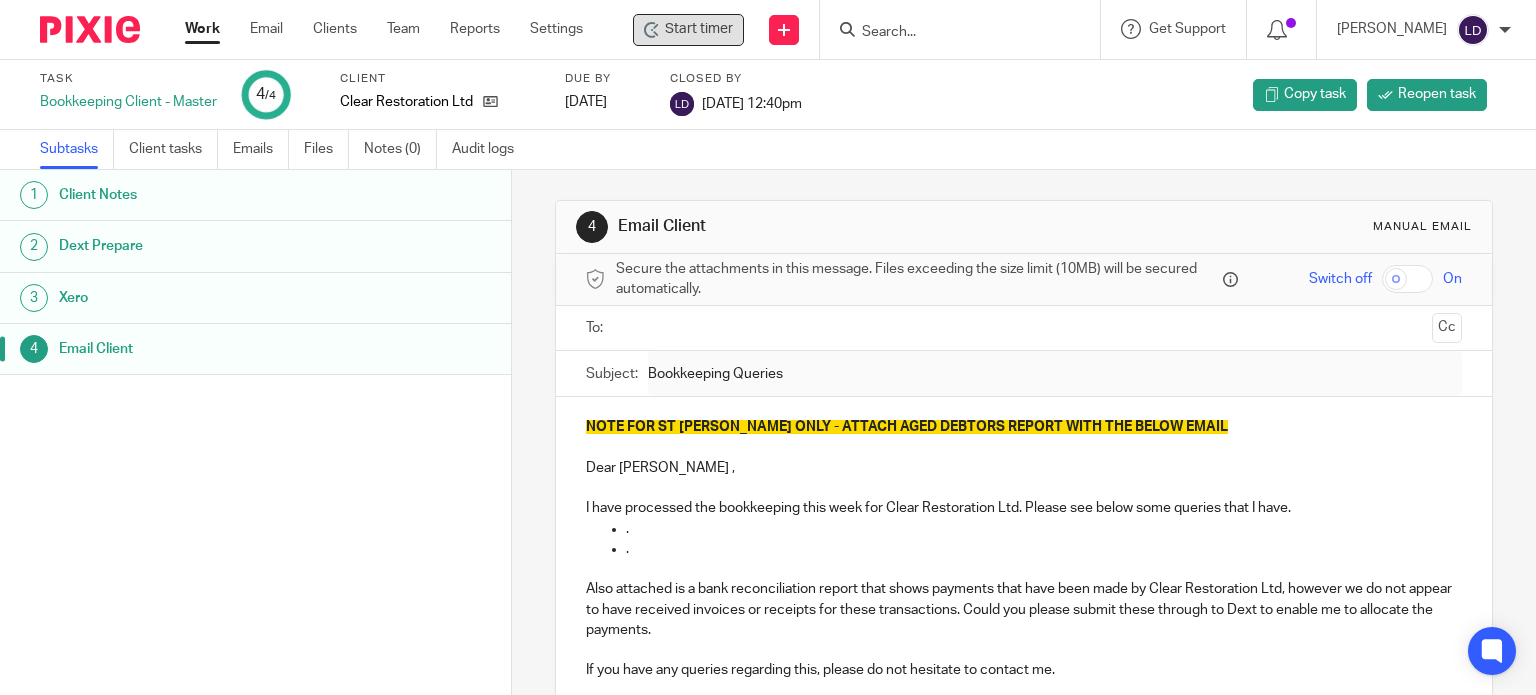 click on "Work" at bounding box center [202, 29] 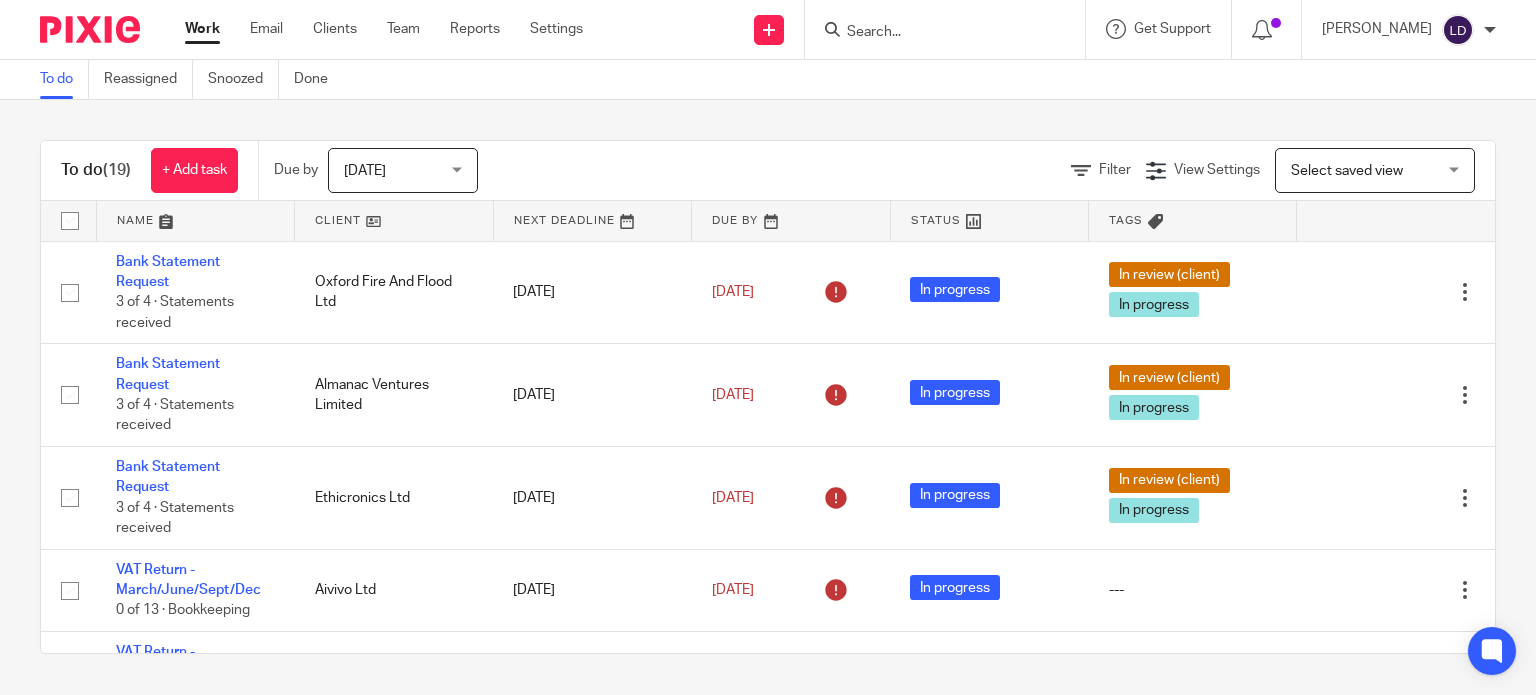 scroll, scrollTop: 0, scrollLeft: 0, axis: both 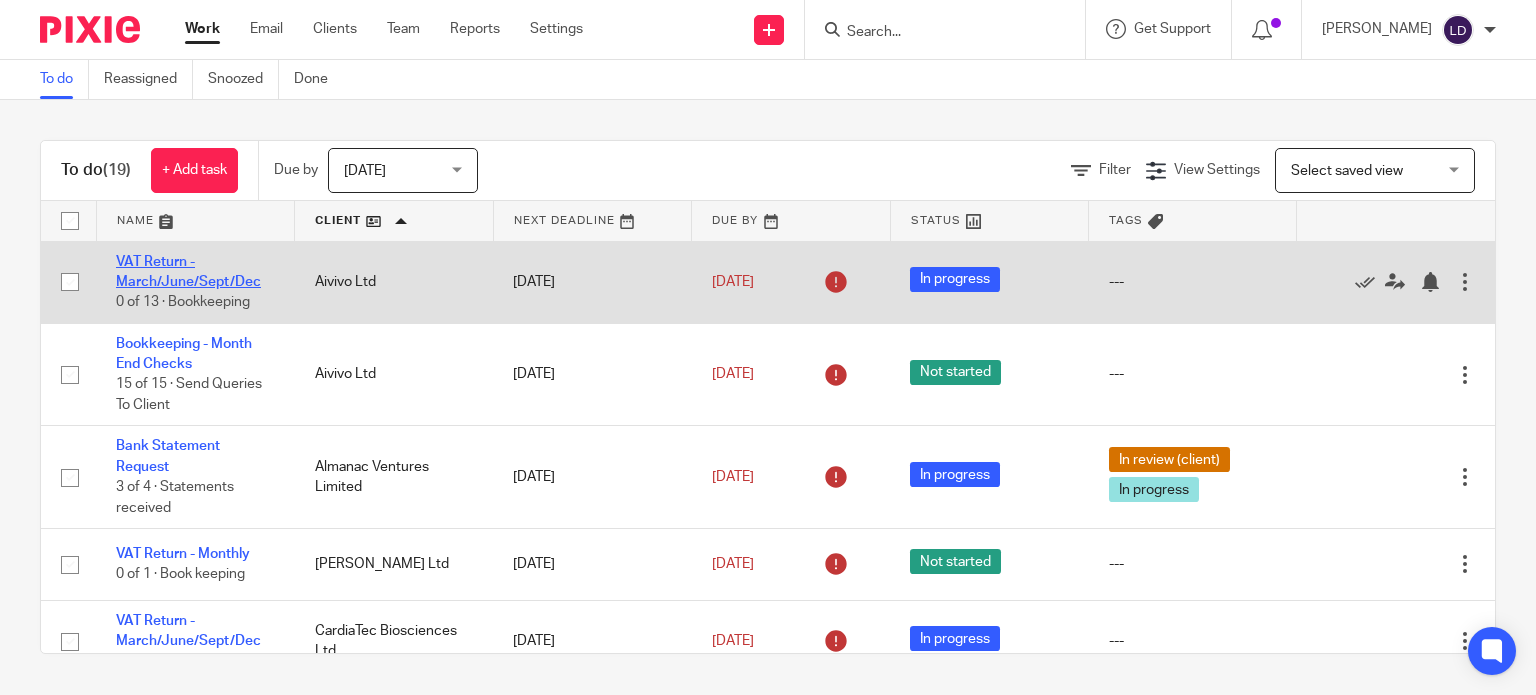 click on "VAT Return - March/June/Sept/Dec" at bounding box center (188, 272) 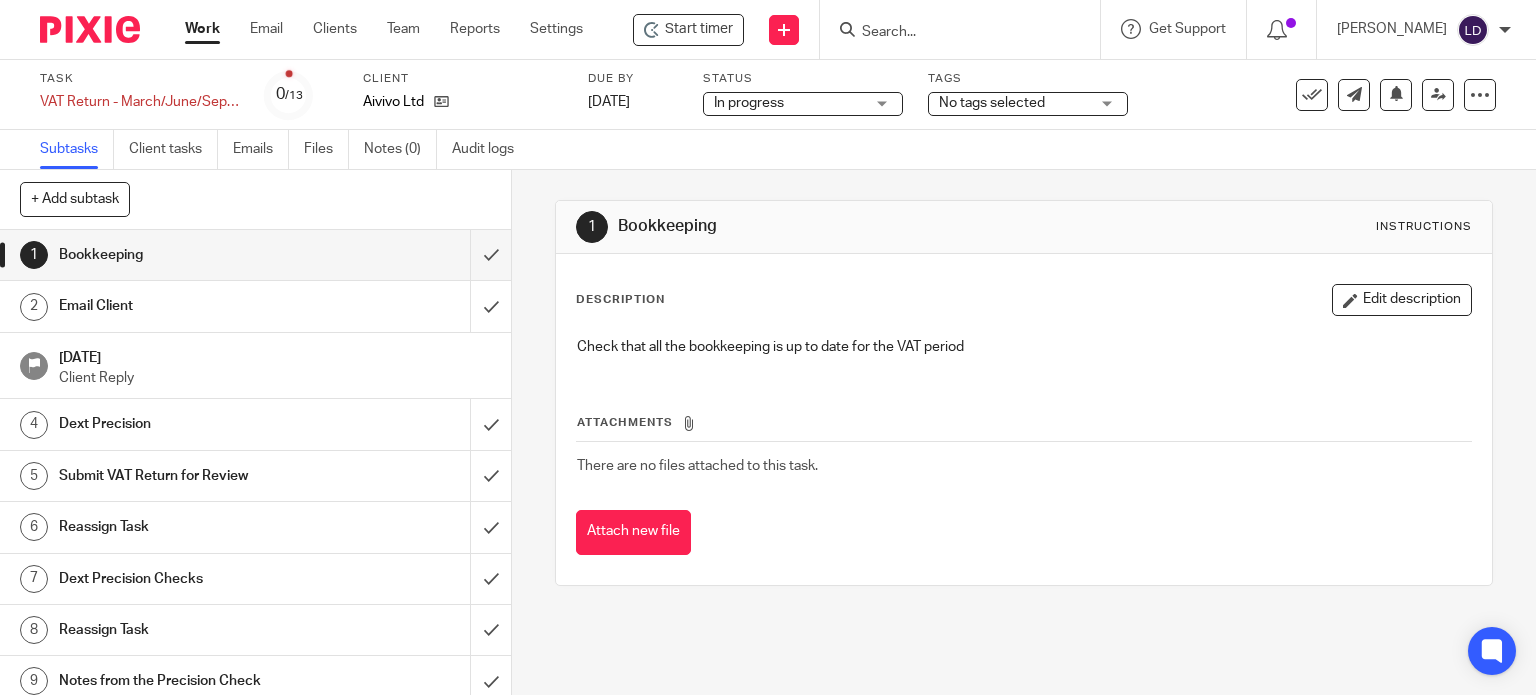 scroll, scrollTop: 0, scrollLeft: 0, axis: both 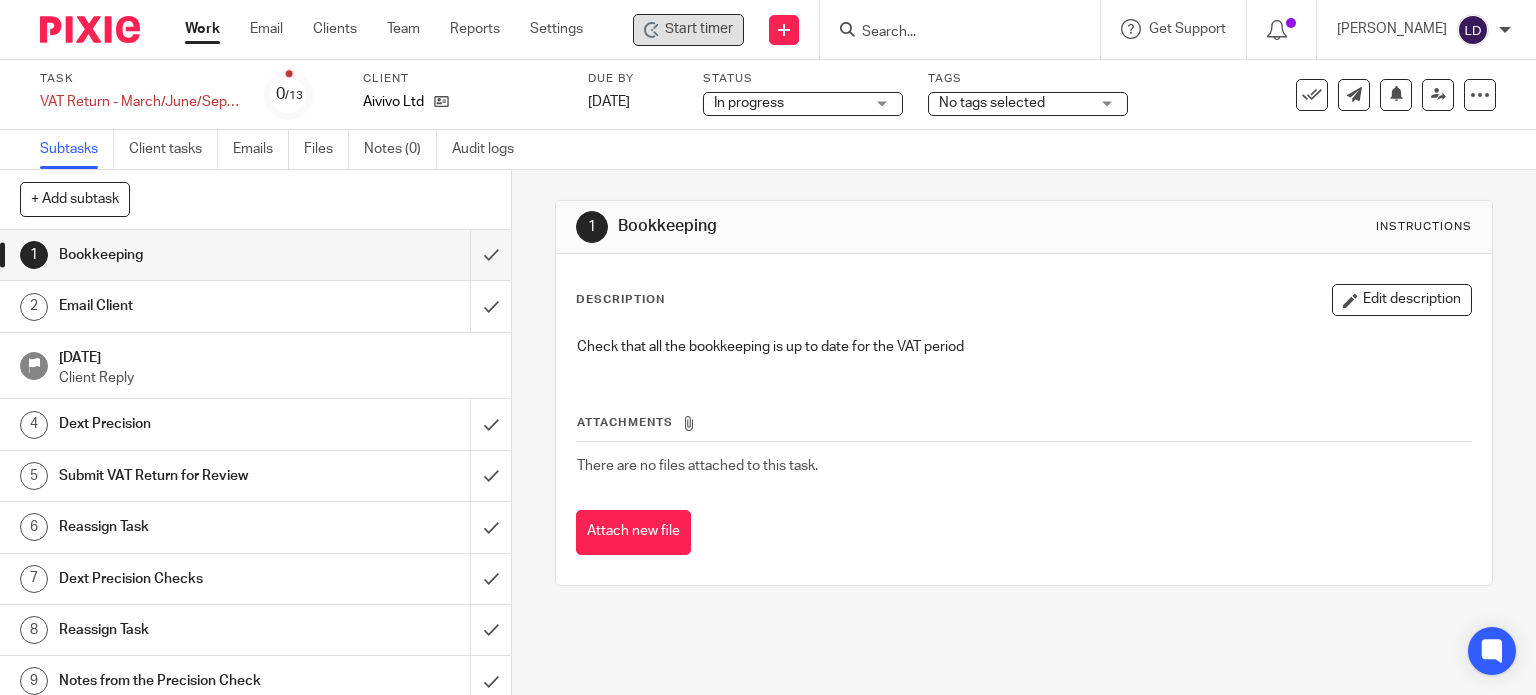 click on "Start timer" at bounding box center [699, 29] 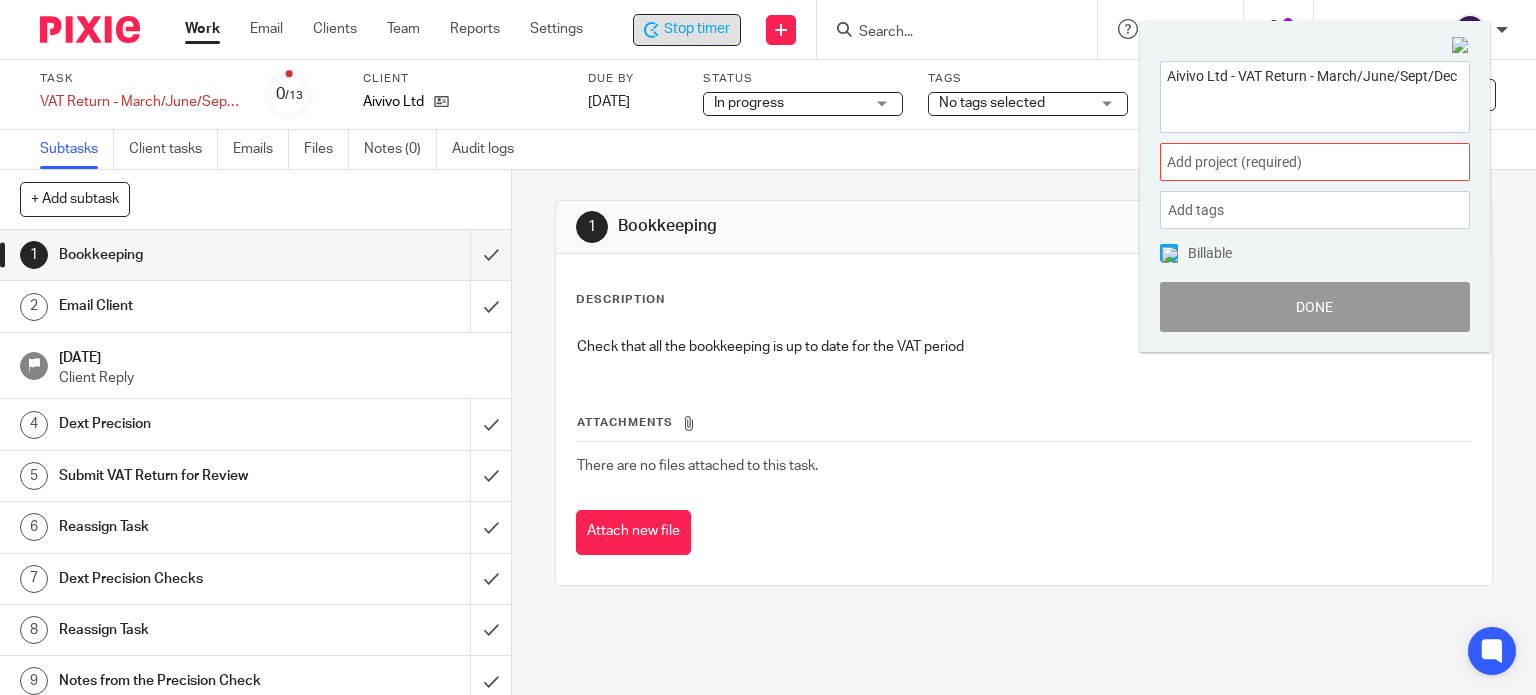 click on "Add project (required) :" at bounding box center (1293, 162) 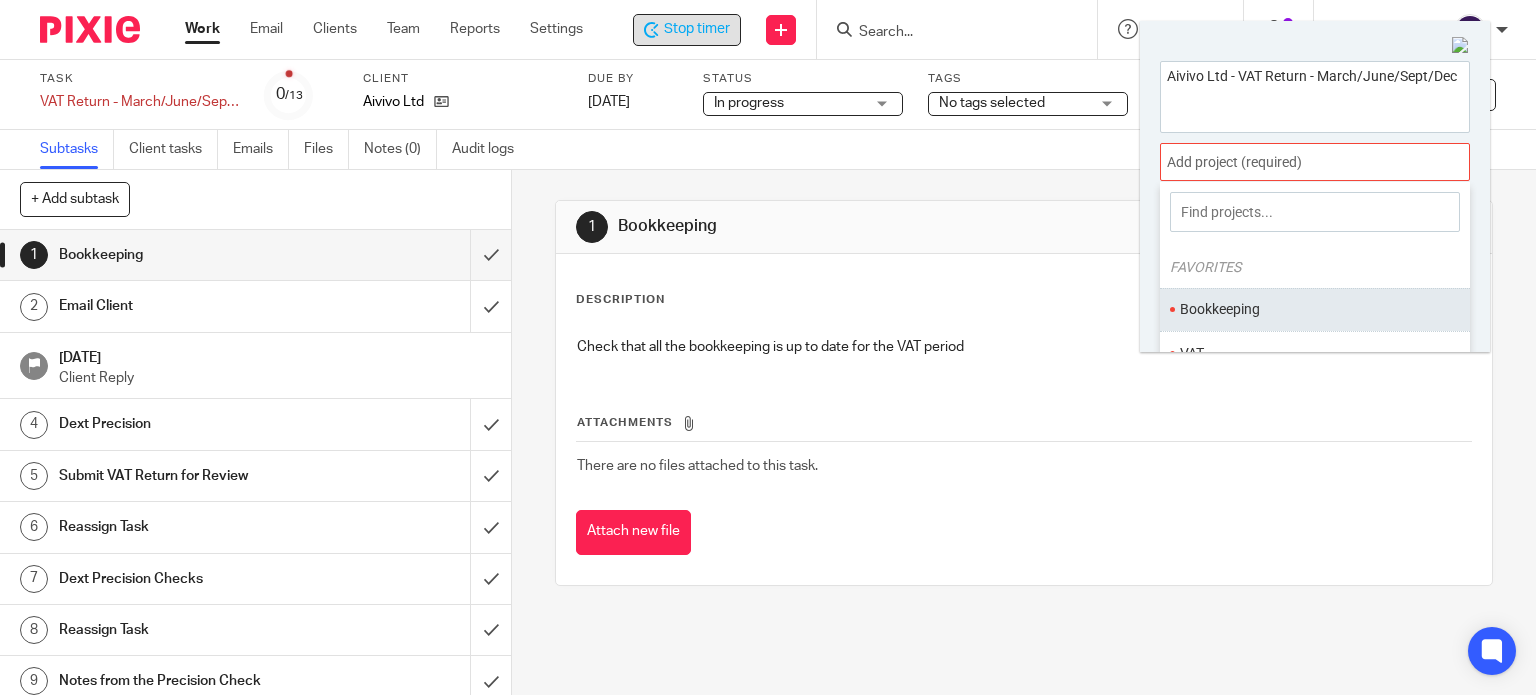 click on "Bookkeeping" at bounding box center (1310, 309) 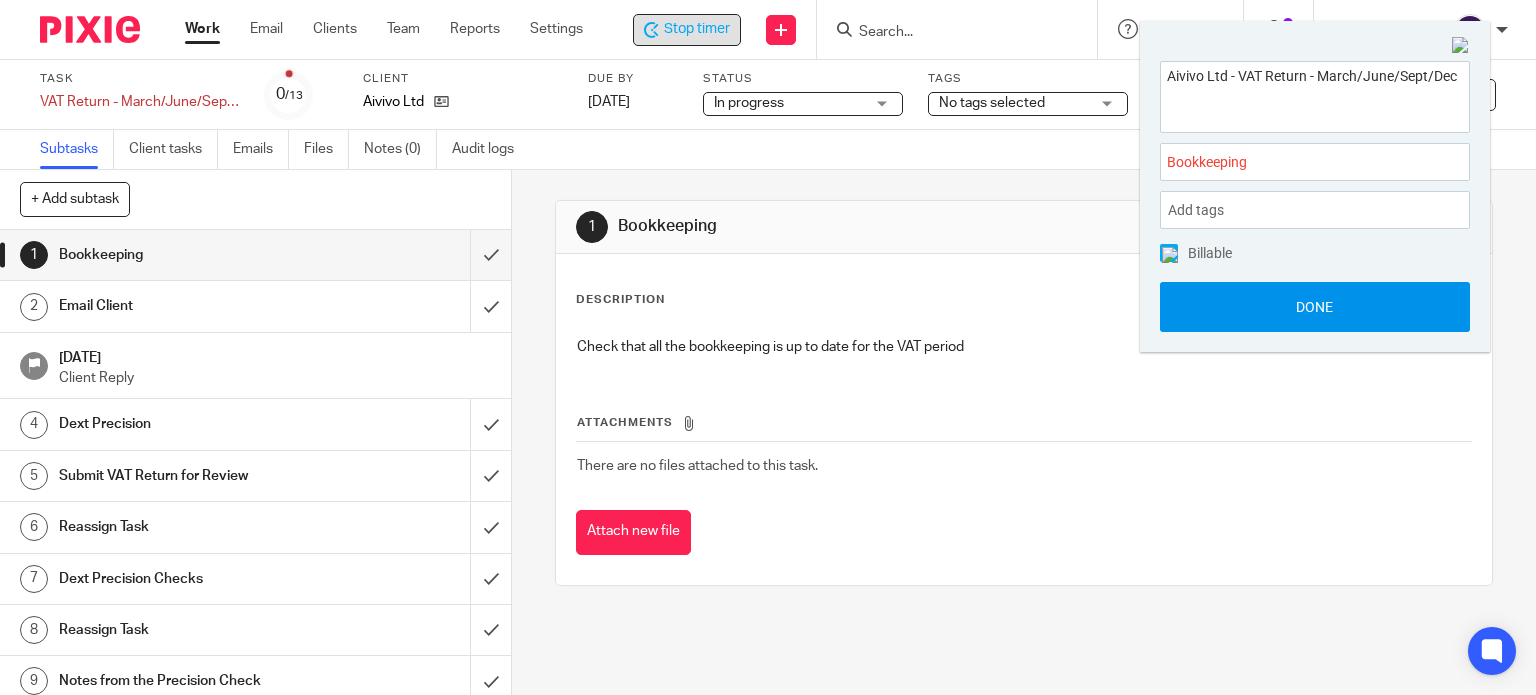 click on "Done" at bounding box center (1315, 307) 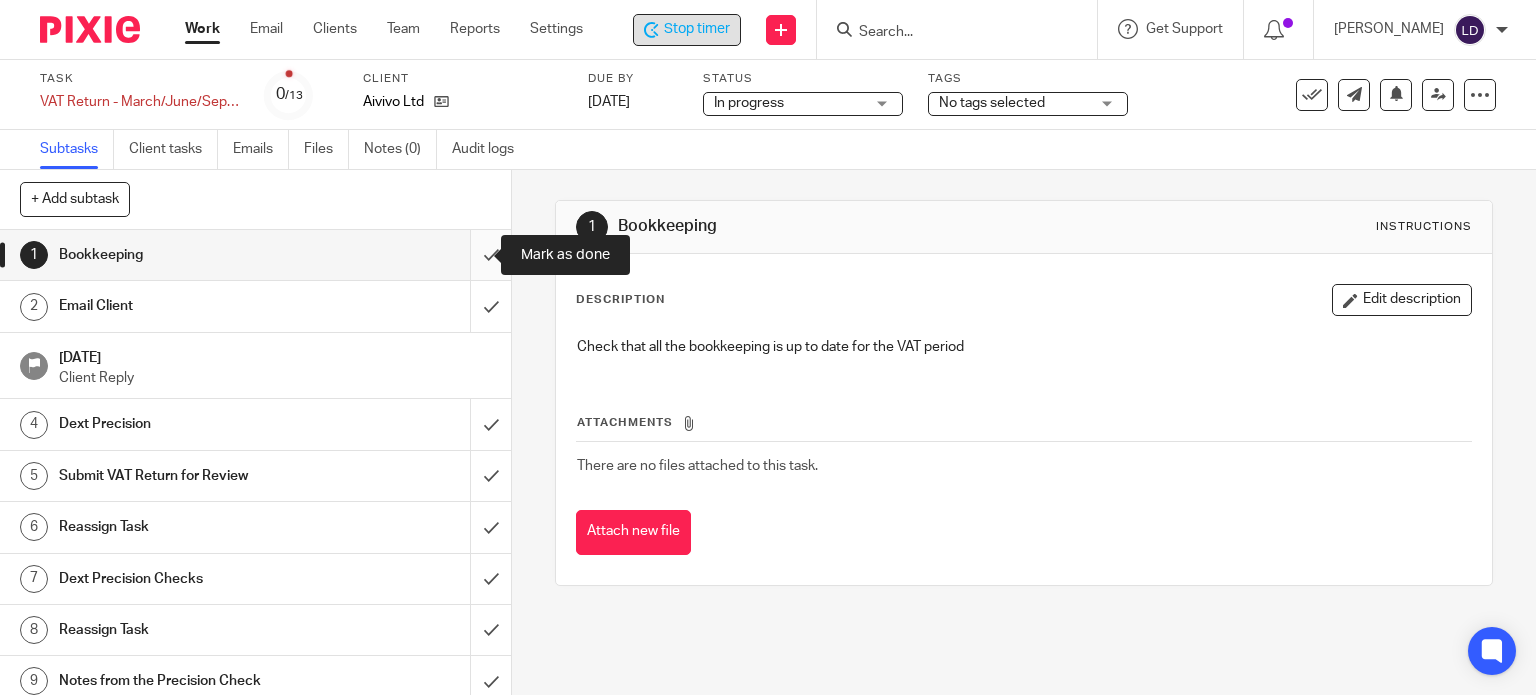drag, startPoint x: 476, startPoint y: 254, endPoint x: 476, endPoint y: 271, distance: 17 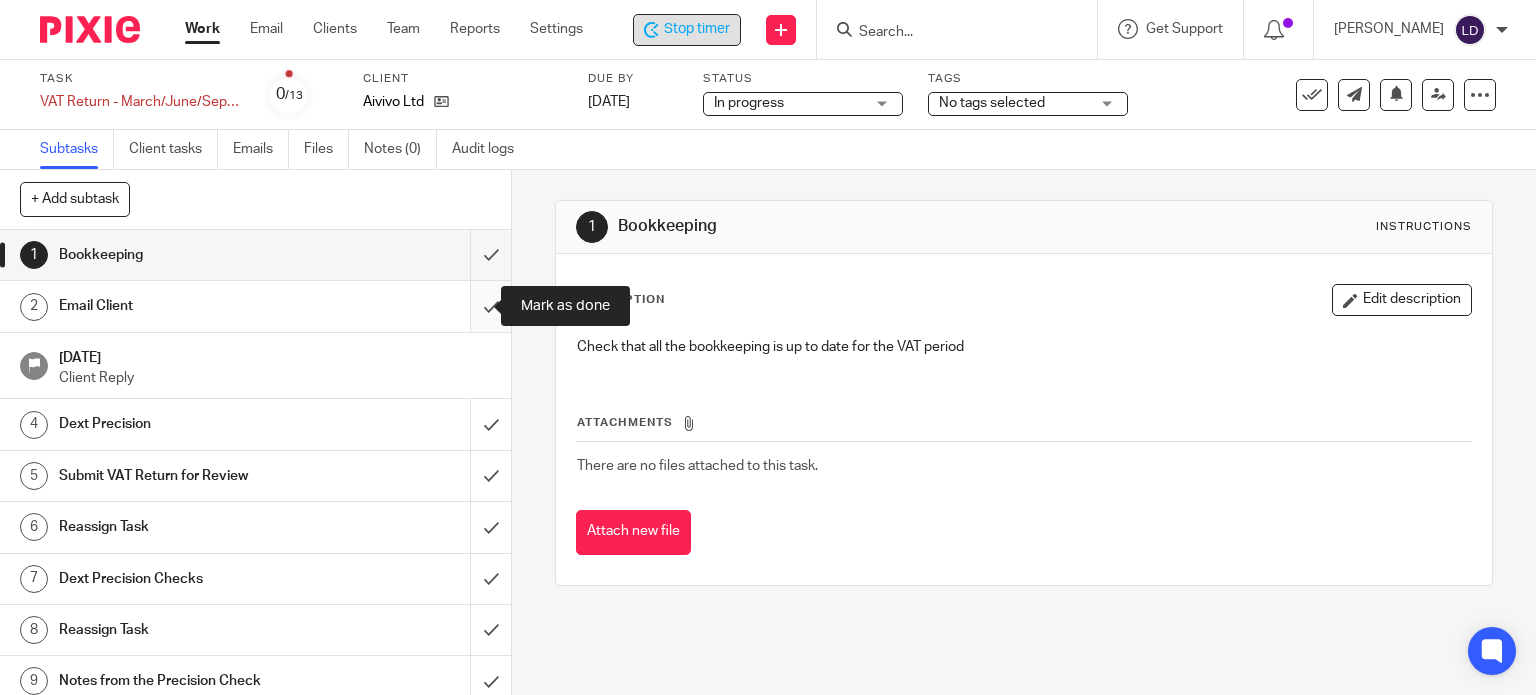 click at bounding box center (255, 306) 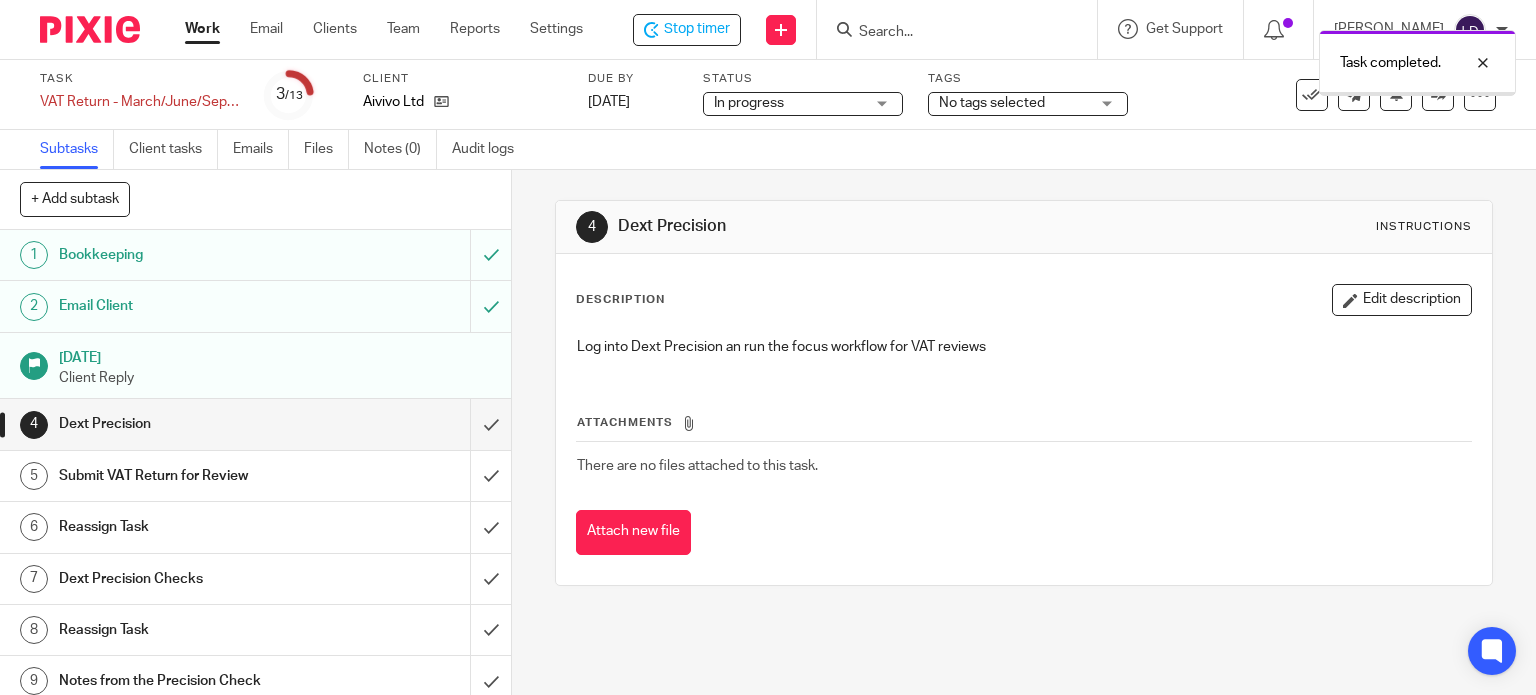scroll, scrollTop: 0, scrollLeft: 0, axis: both 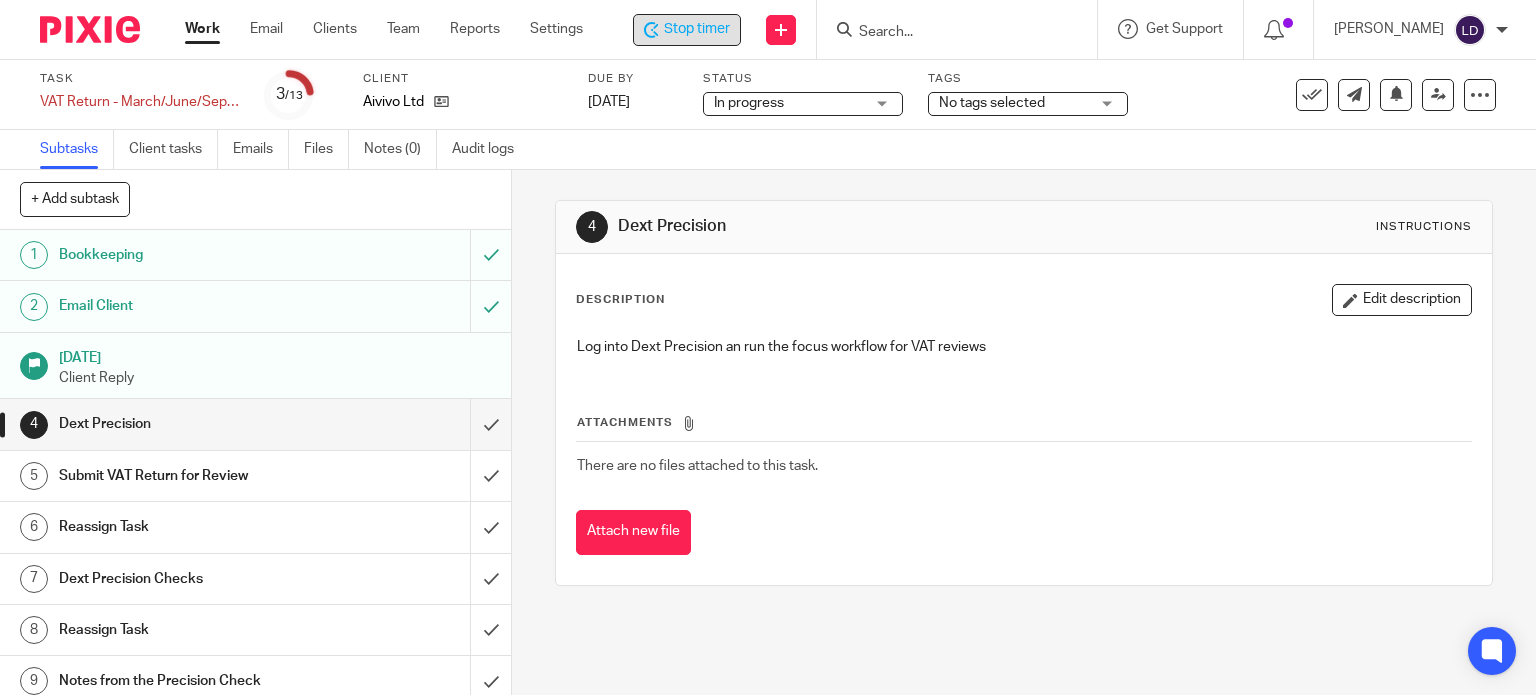 click on "Stop timer" at bounding box center [687, 29] 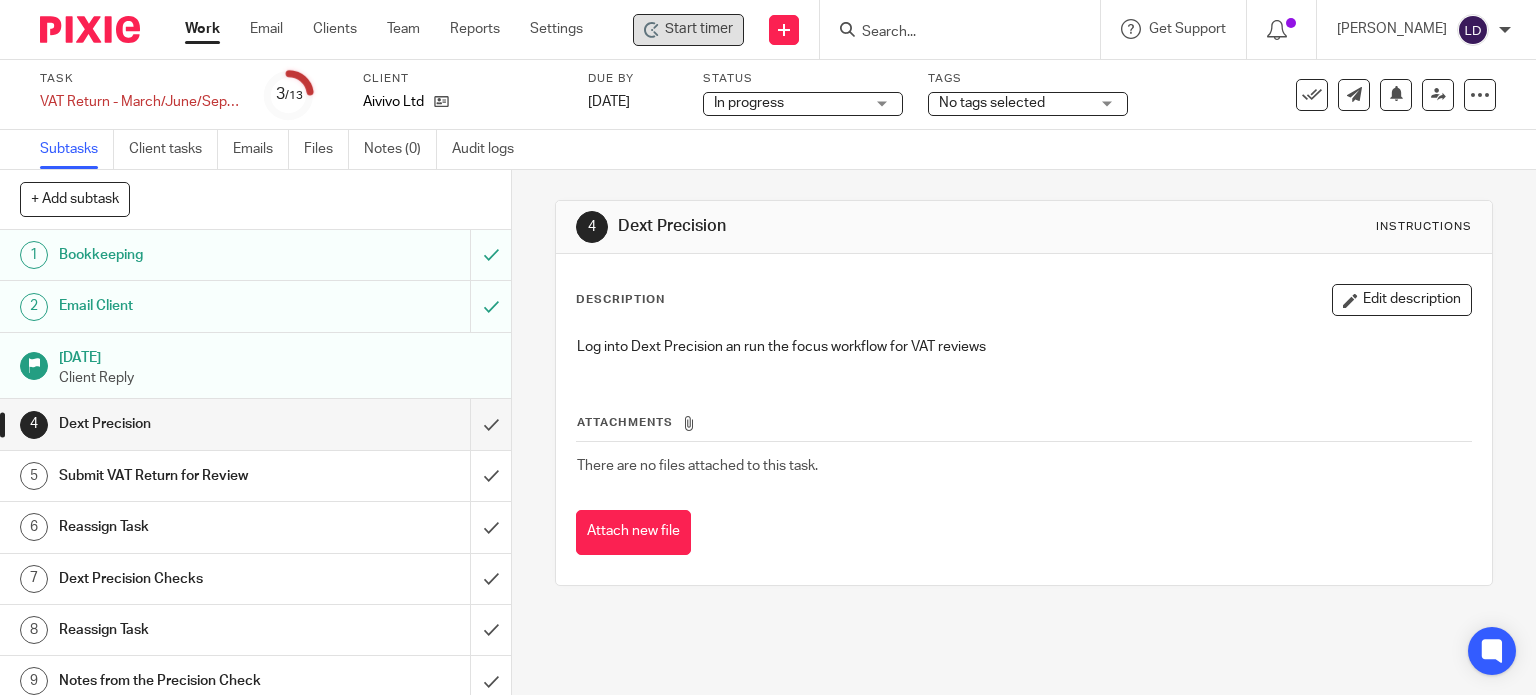 click on "Start timer" at bounding box center [699, 29] 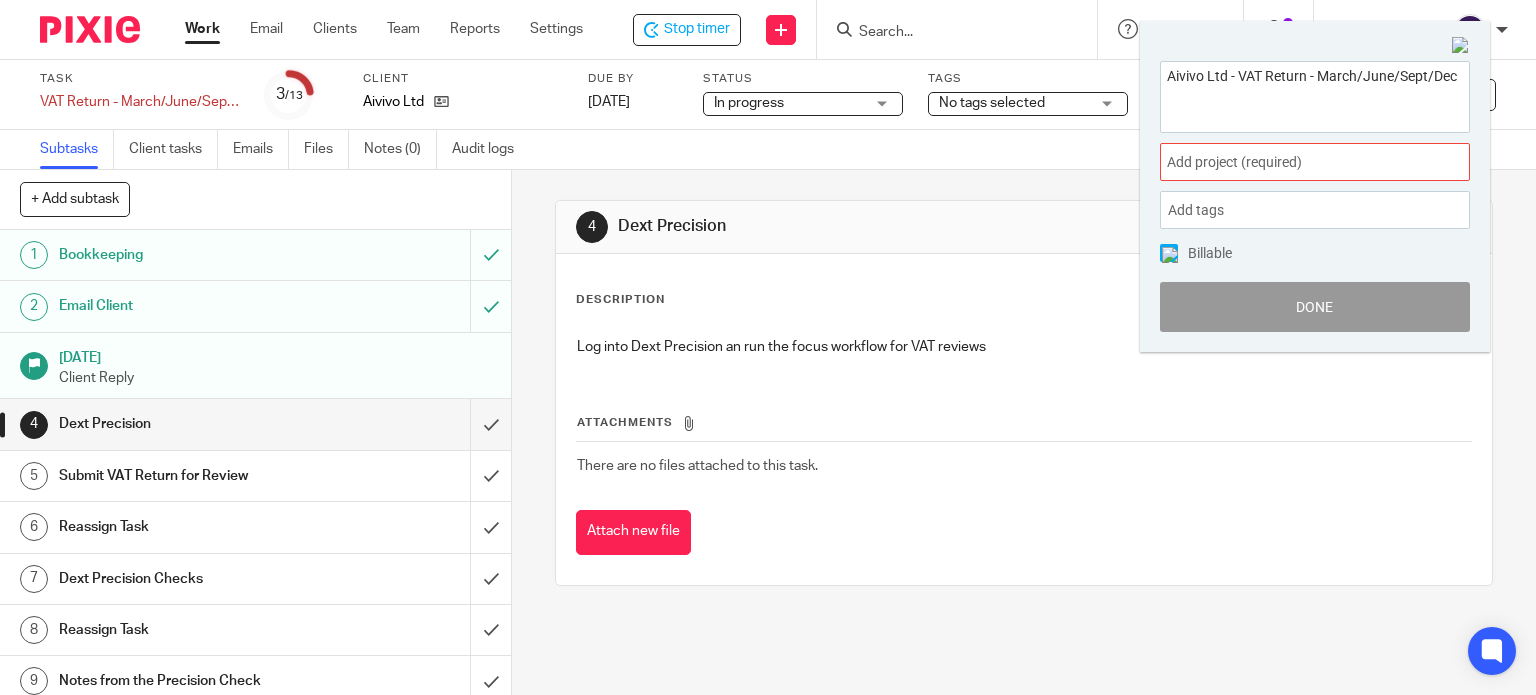 click on "Add project (required) :" at bounding box center [1293, 162] 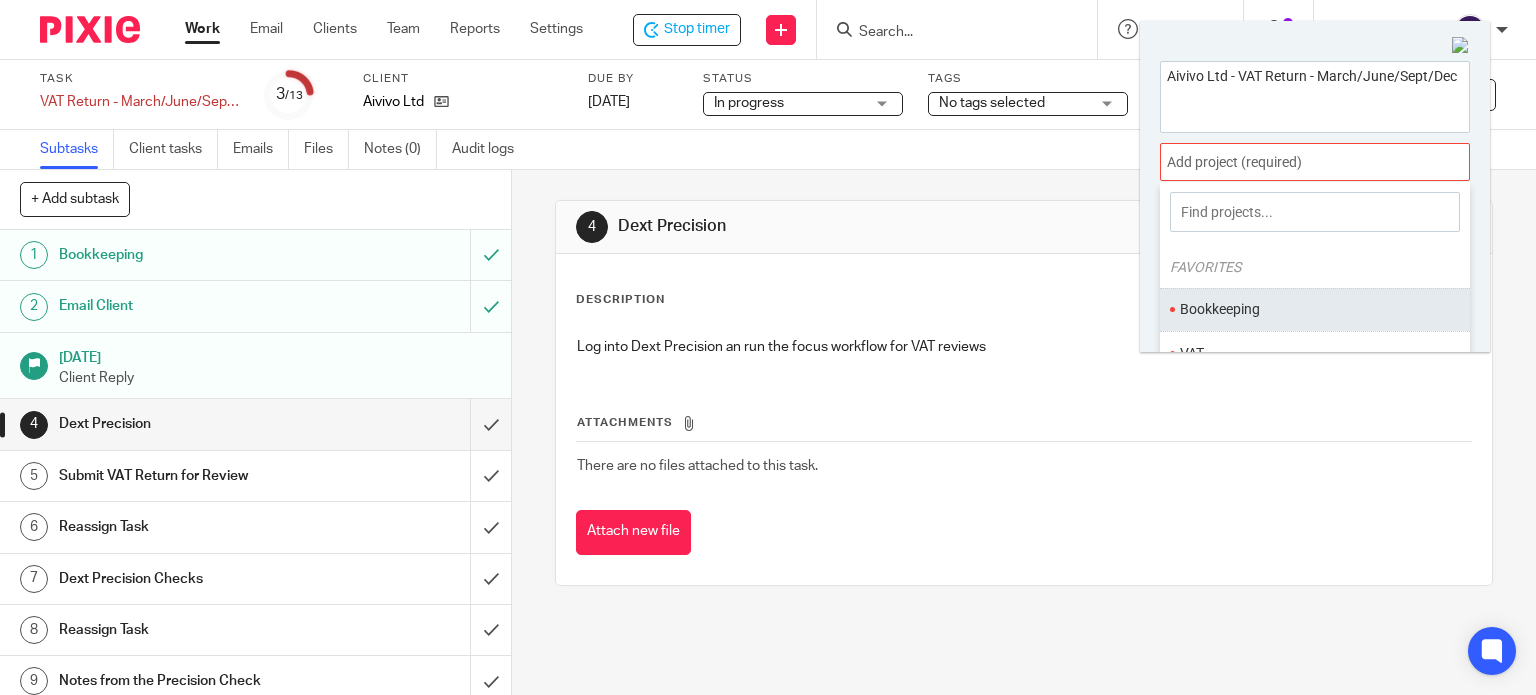 click on "Bookkeeping" at bounding box center [1310, 309] 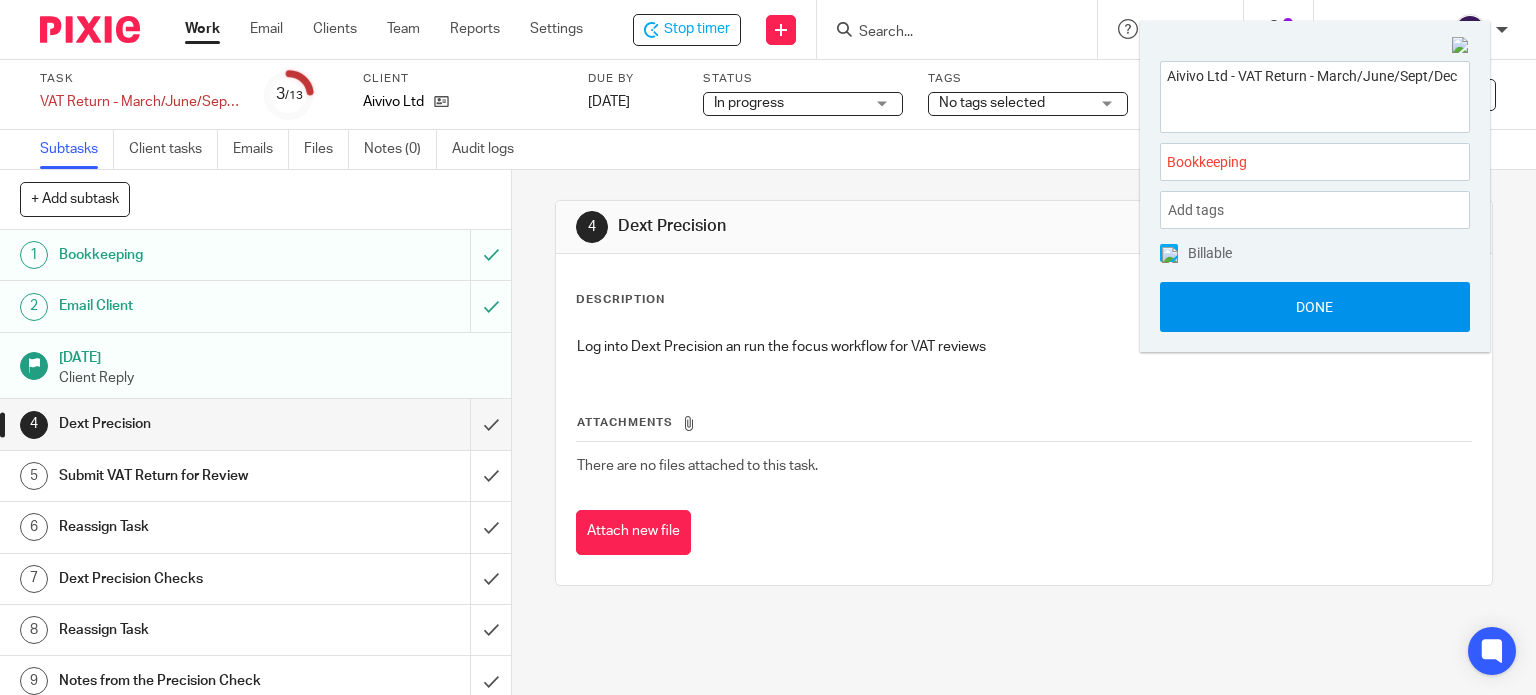click on "Done" at bounding box center (1315, 307) 